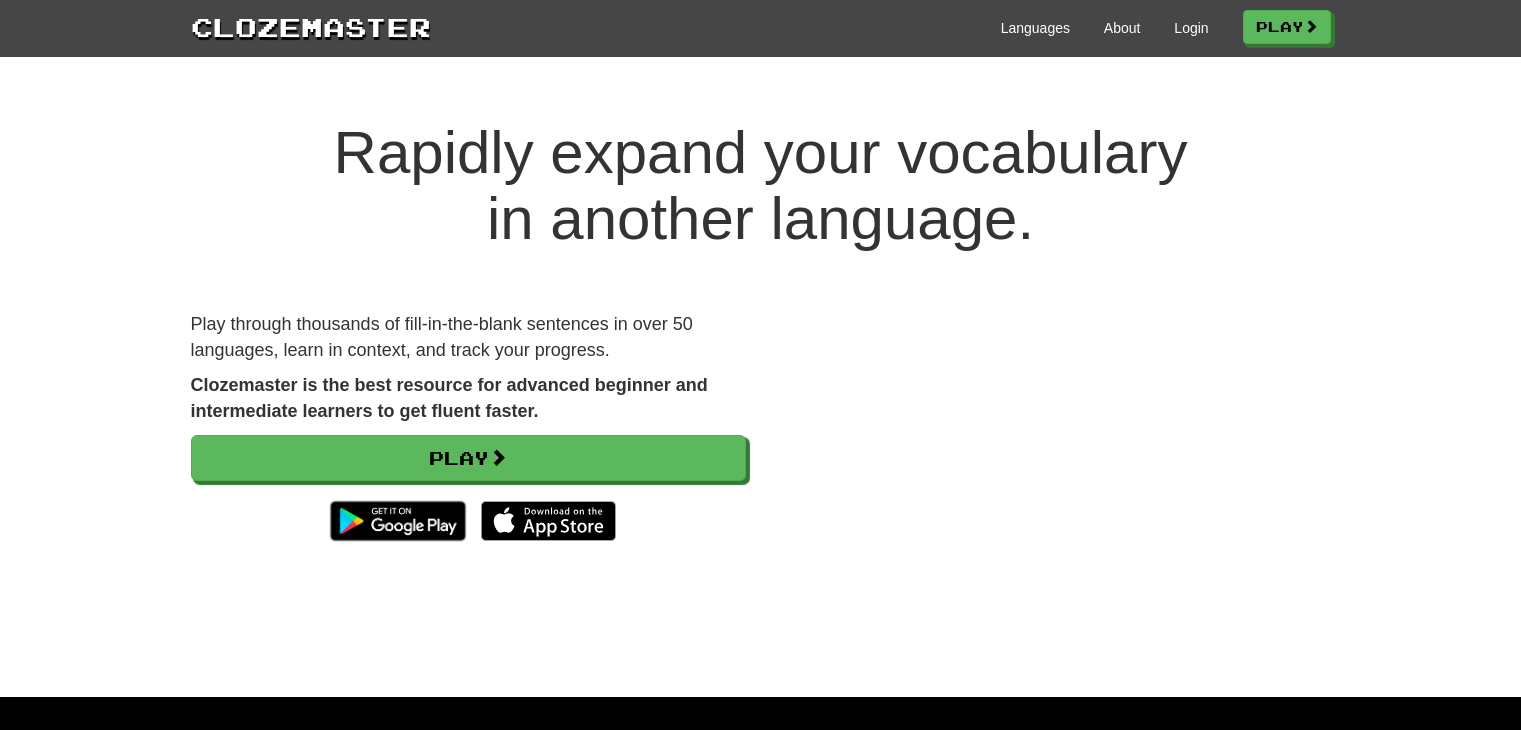 scroll, scrollTop: 0, scrollLeft: 0, axis: both 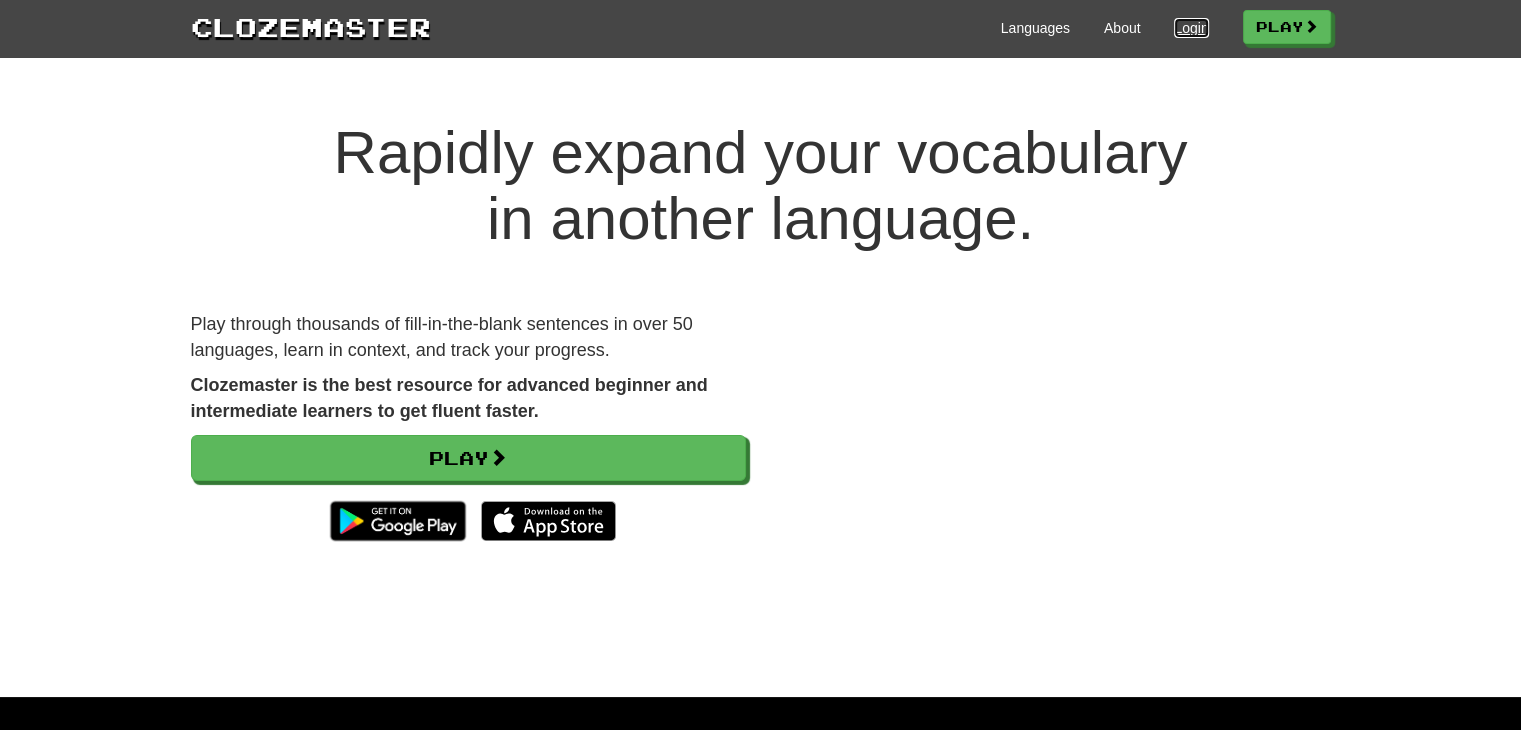 click on "Login" at bounding box center [1191, 28] 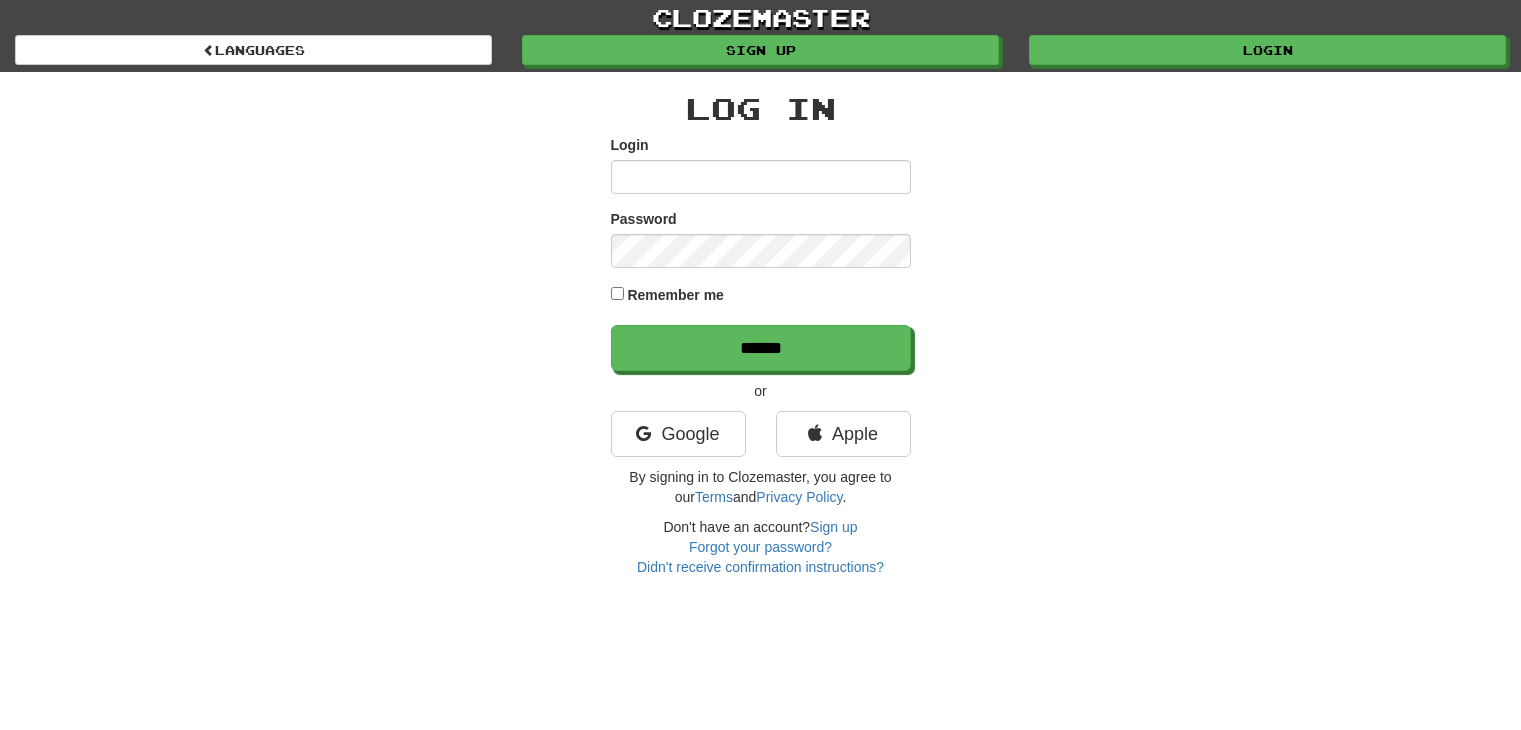 scroll, scrollTop: 0, scrollLeft: 0, axis: both 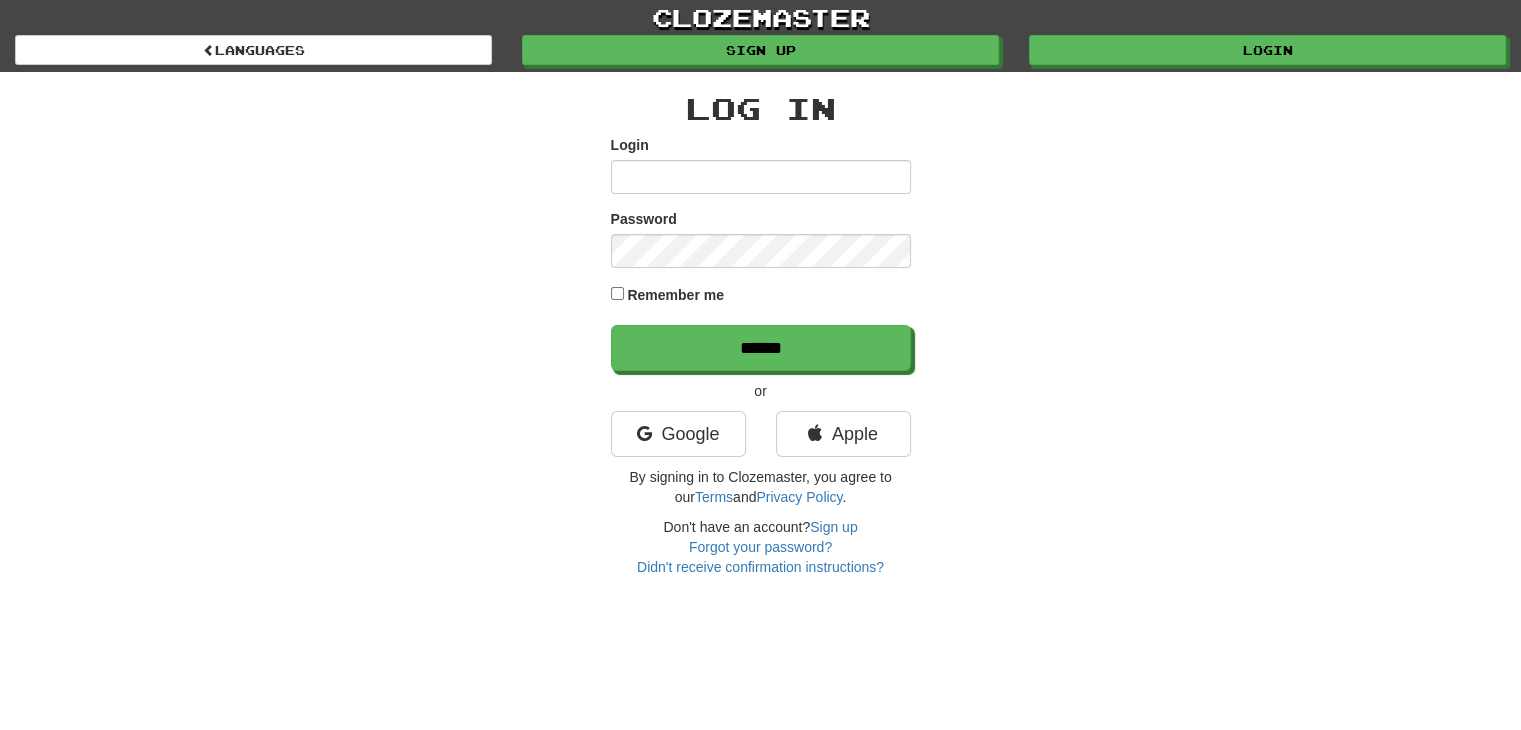 click on "Login" at bounding box center [761, 177] 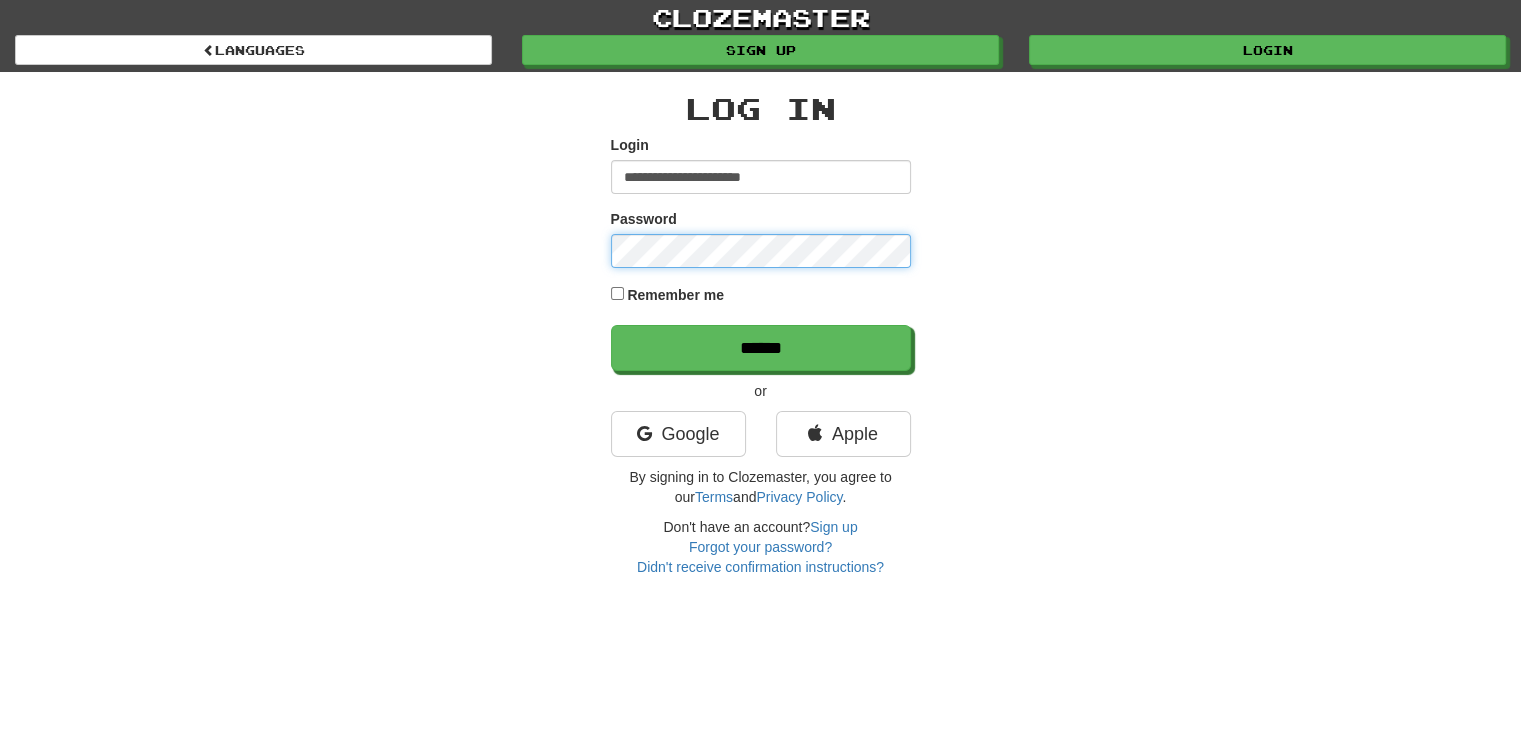 click on "******" at bounding box center (761, 348) 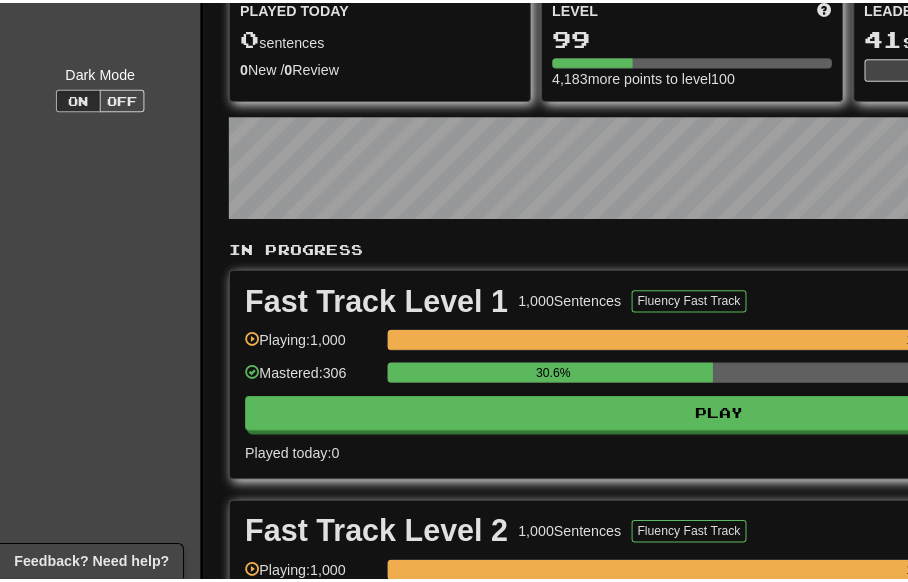 scroll, scrollTop: 200, scrollLeft: 0, axis: vertical 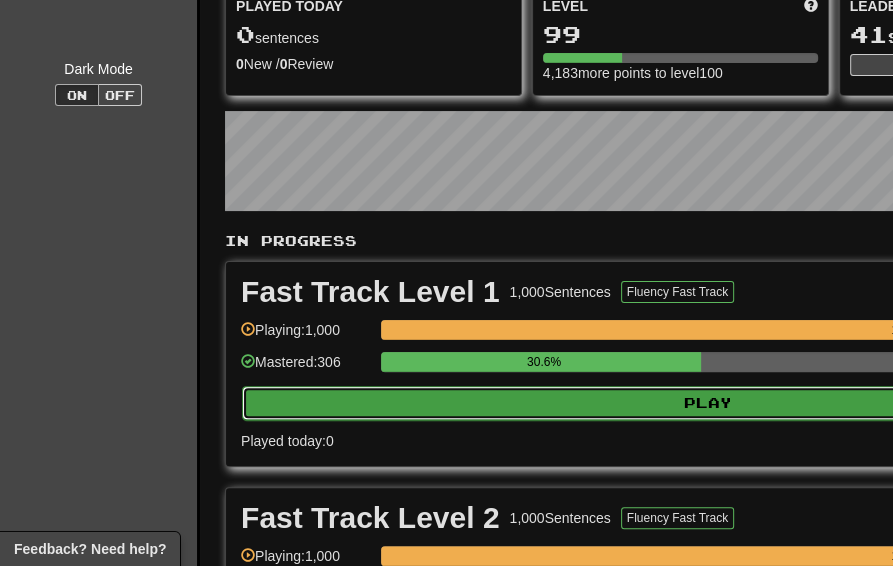 click on "Play" at bounding box center (708, 403) 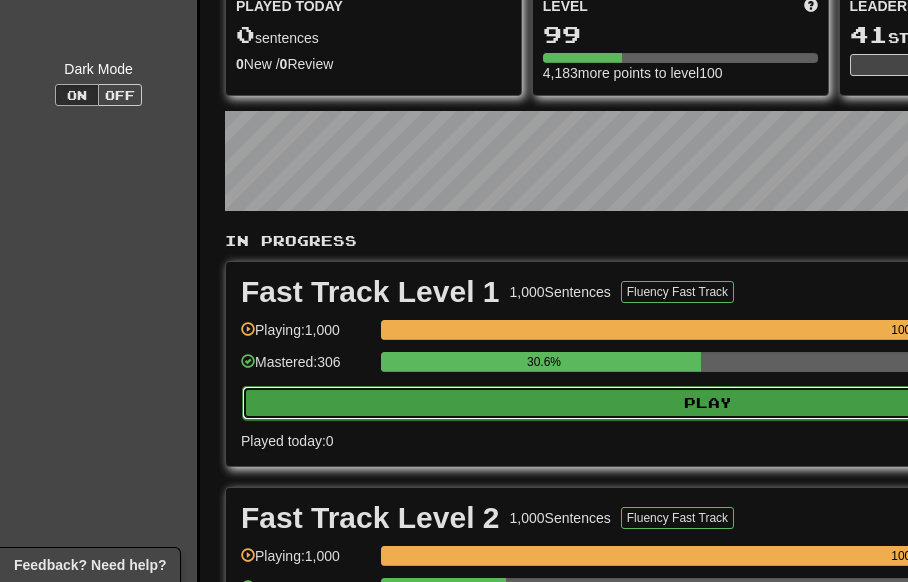 select on "**" 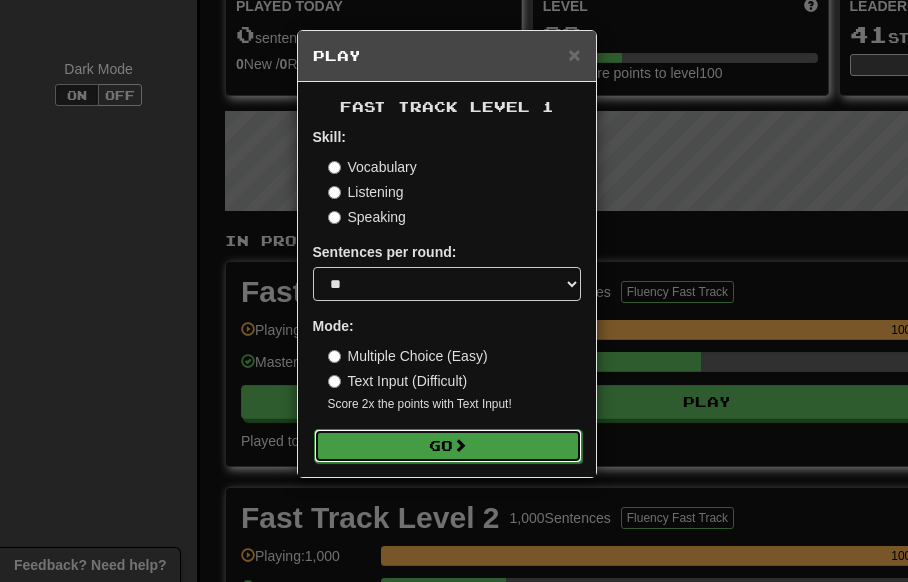 click on "Go" at bounding box center (448, 446) 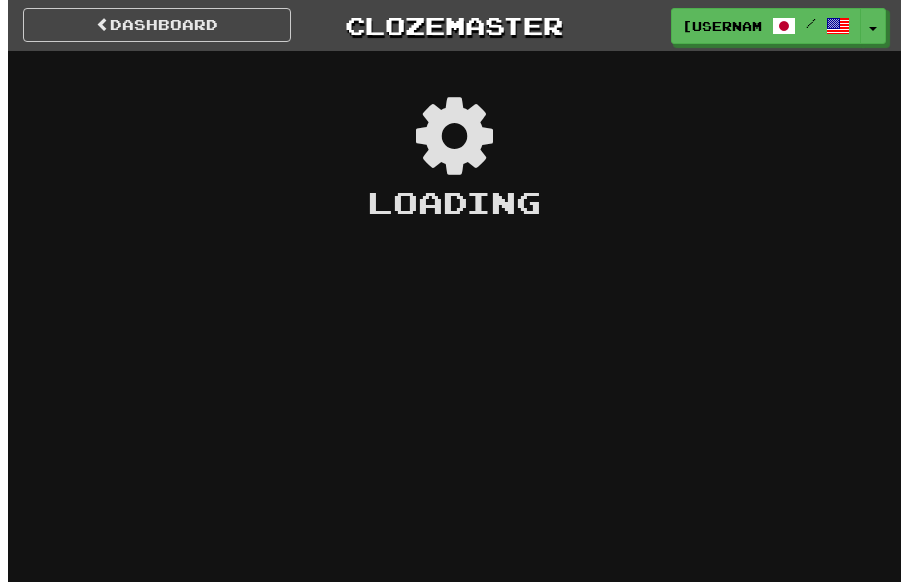 scroll, scrollTop: 0, scrollLeft: 0, axis: both 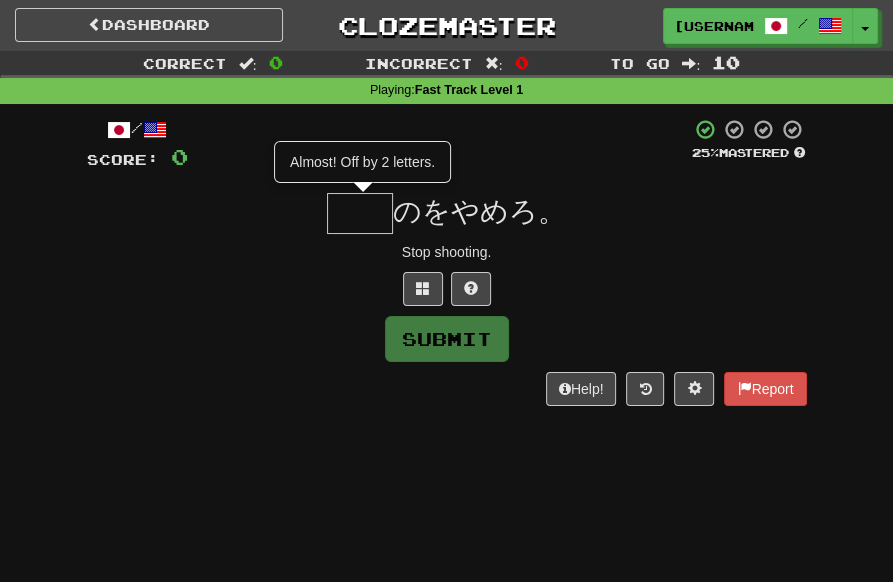 type on "**" 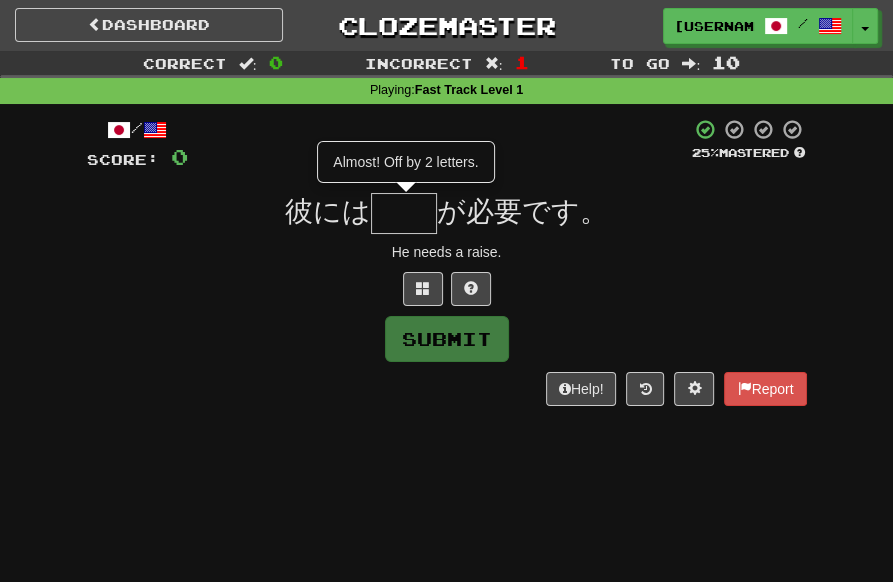 type on "**" 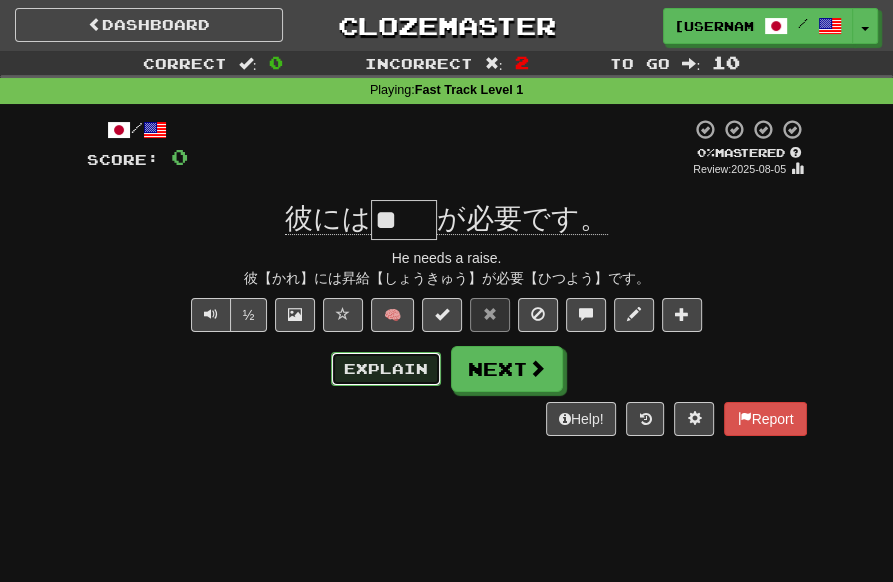 click on "Explain" at bounding box center [386, 369] 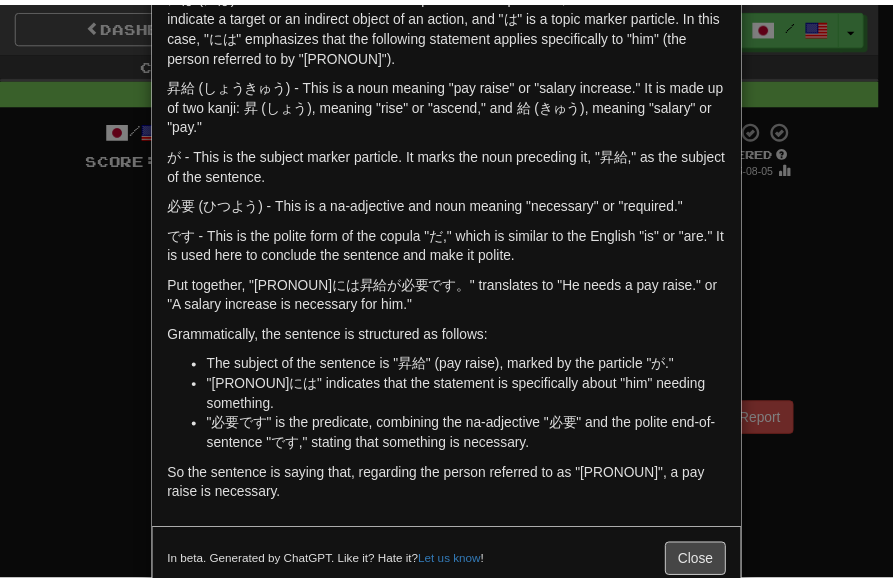 scroll, scrollTop: 215, scrollLeft: 0, axis: vertical 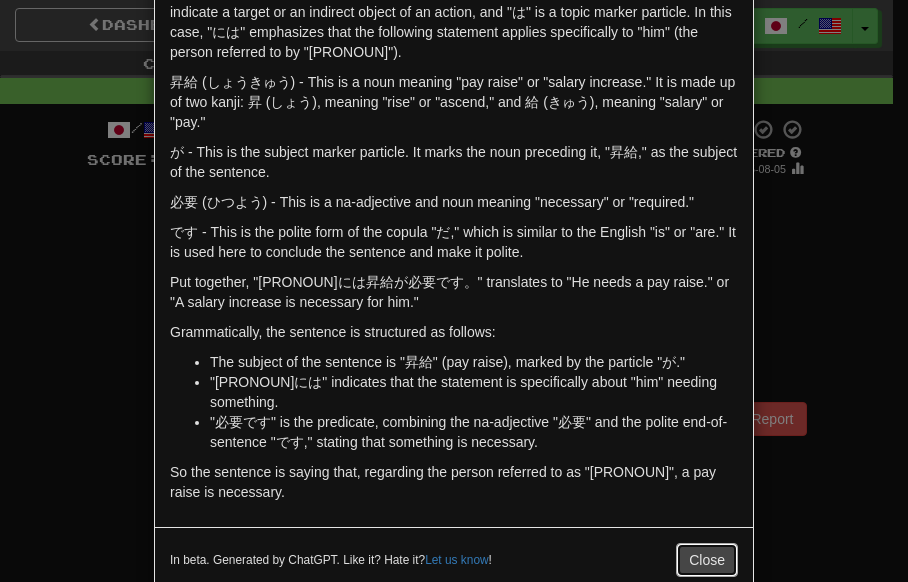 click on "Close" at bounding box center (707, 560) 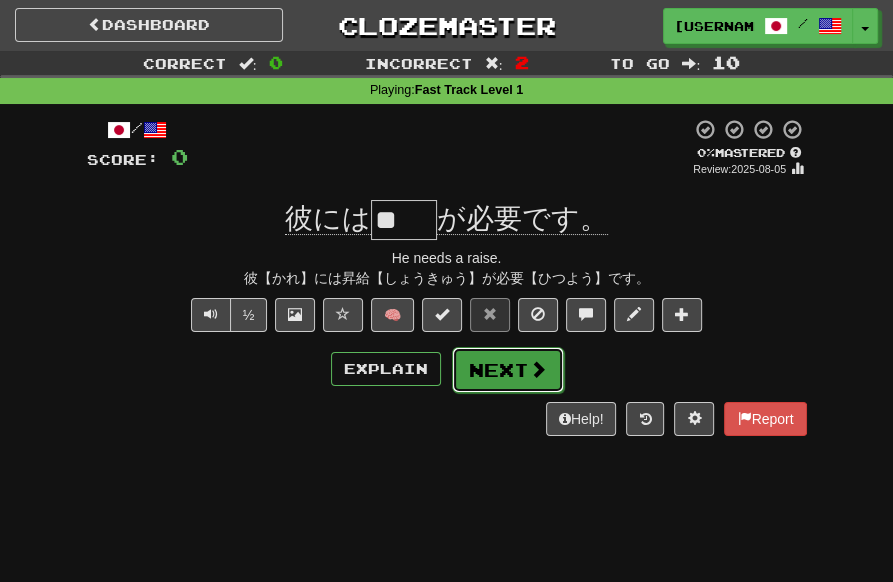 click on "Next" at bounding box center (508, 370) 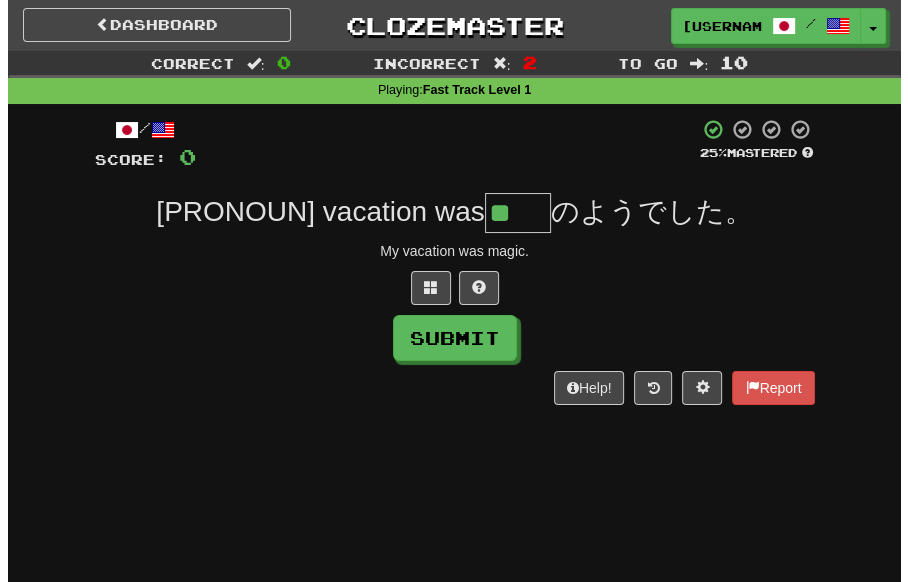 scroll, scrollTop: 0, scrollLeft: 0, axis: both 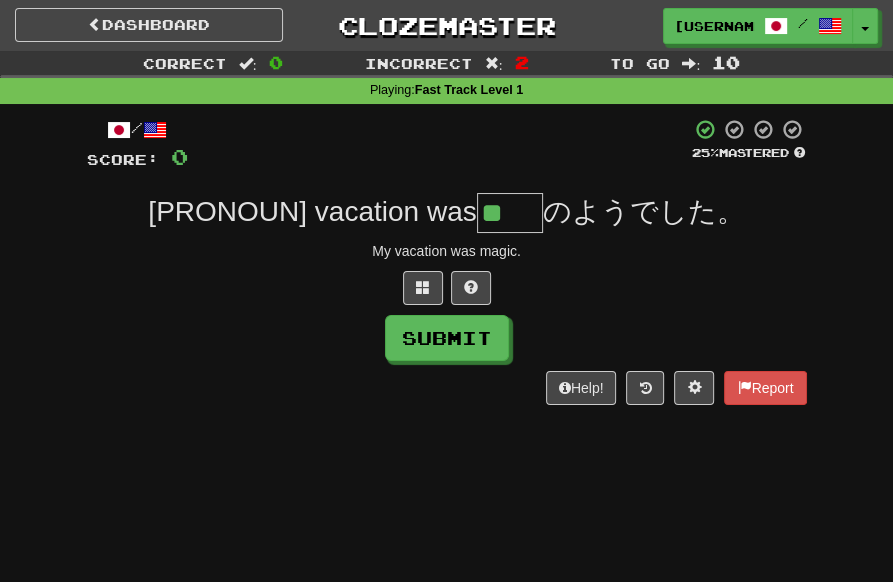 type on "**" 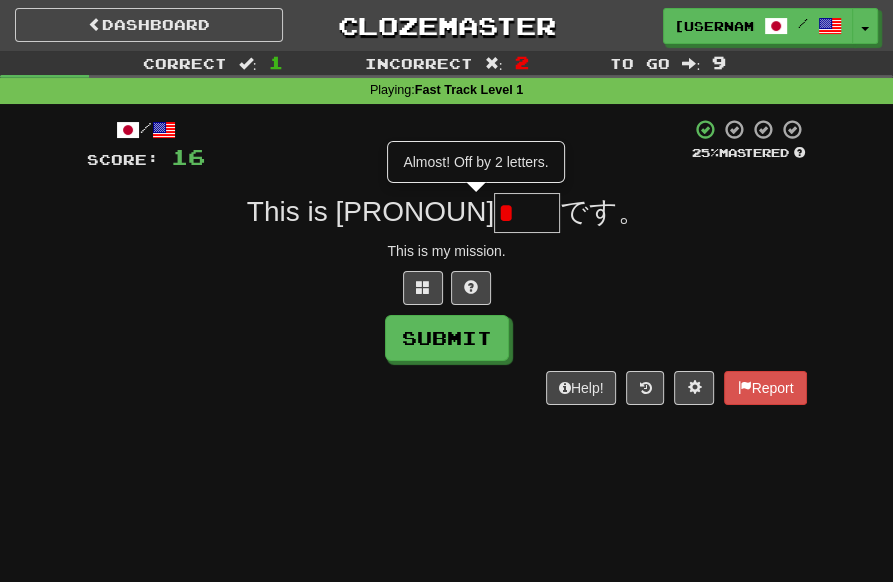 type on "**" 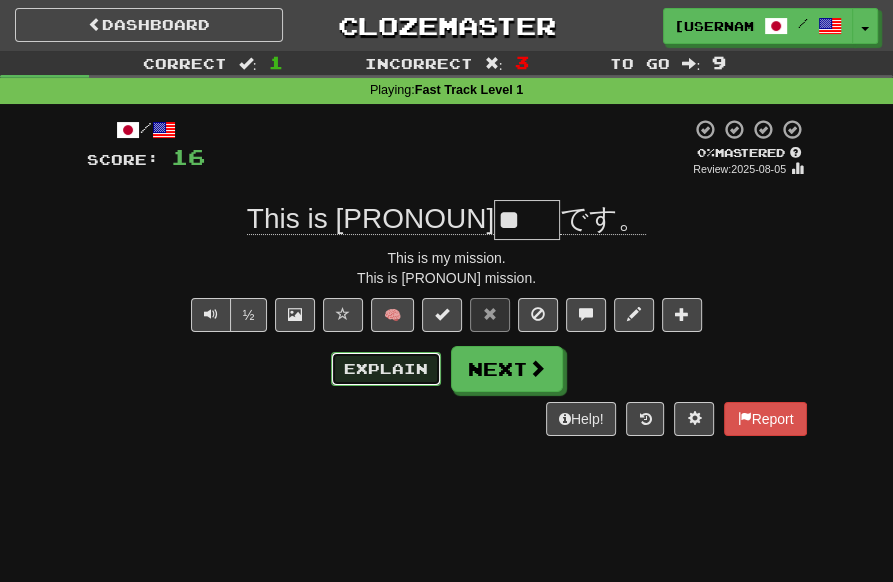 click on "Explain" at bounding box center (386, 369) 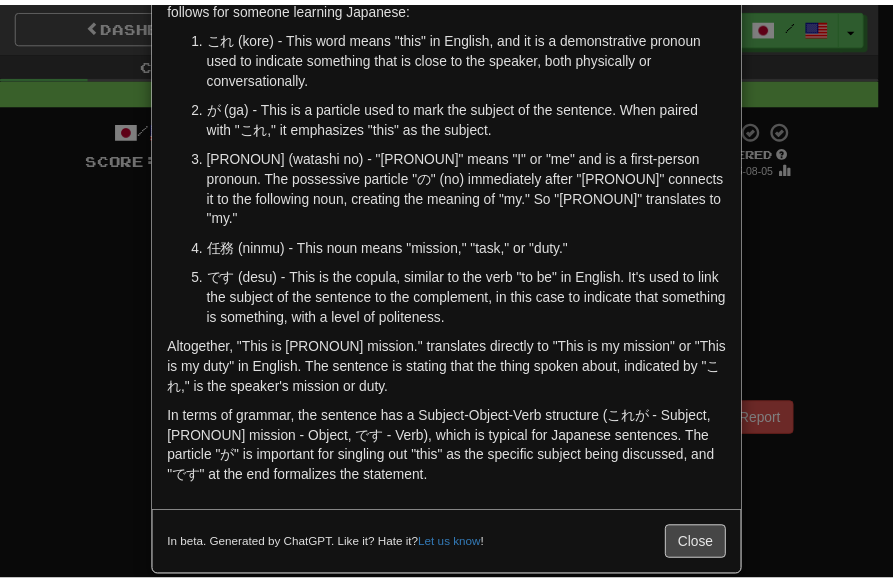 scroll, scrollTop: 125, scrollLeft: 0, axis: vertical 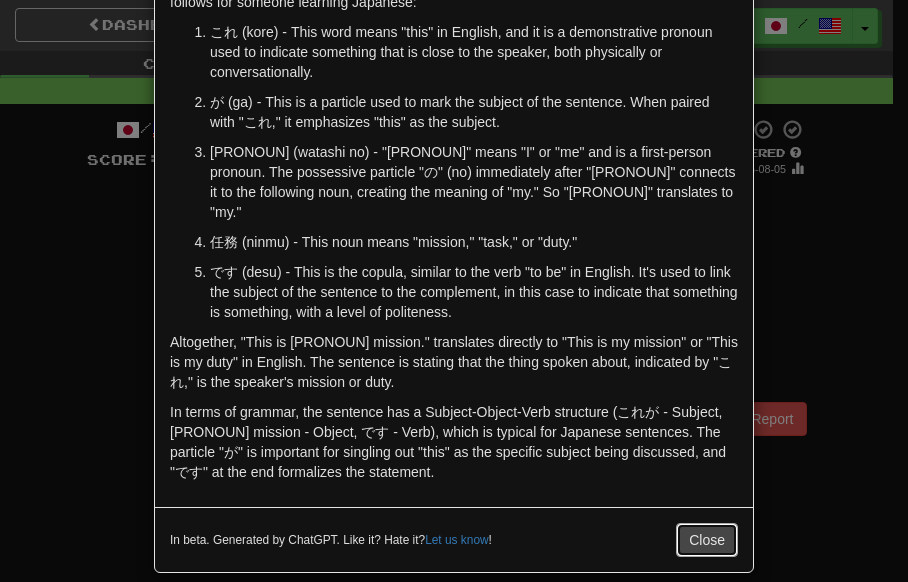 click on "Close" at bounding box center [707, 540] 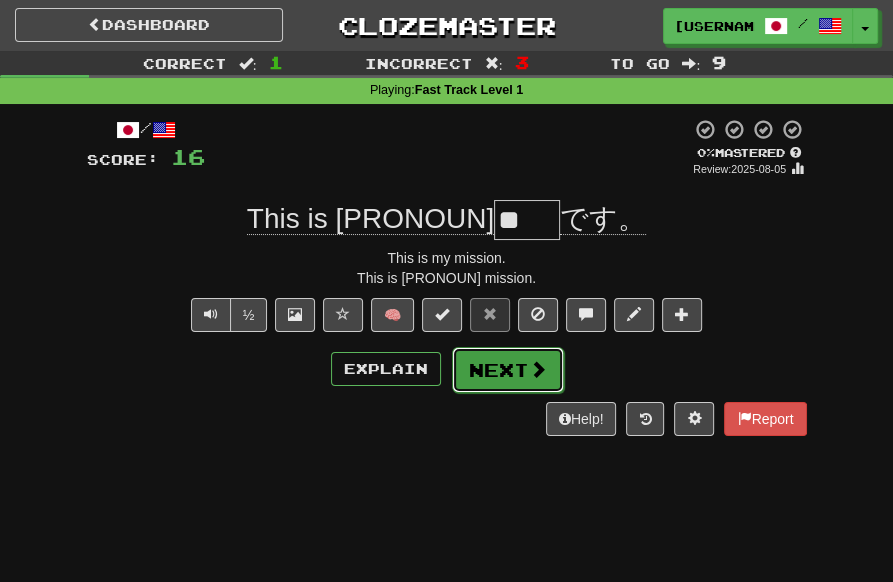 click on "Next" at bounding box center (508, 370) 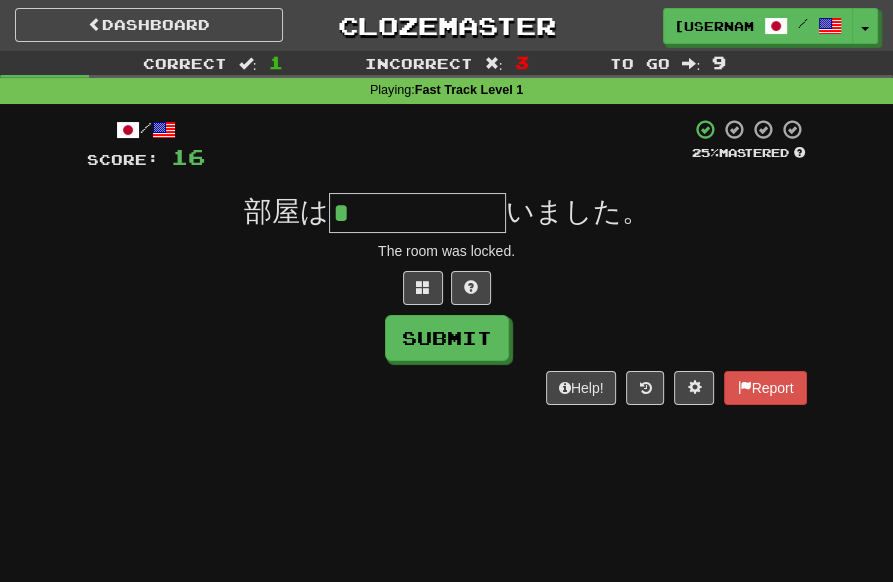type on "******" 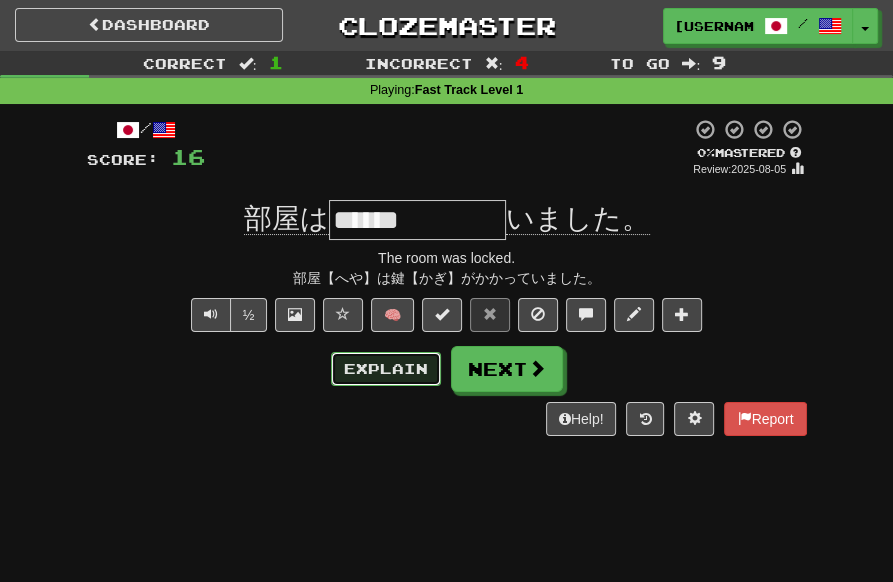 click on "Explain" at bounding box center (386, 369) 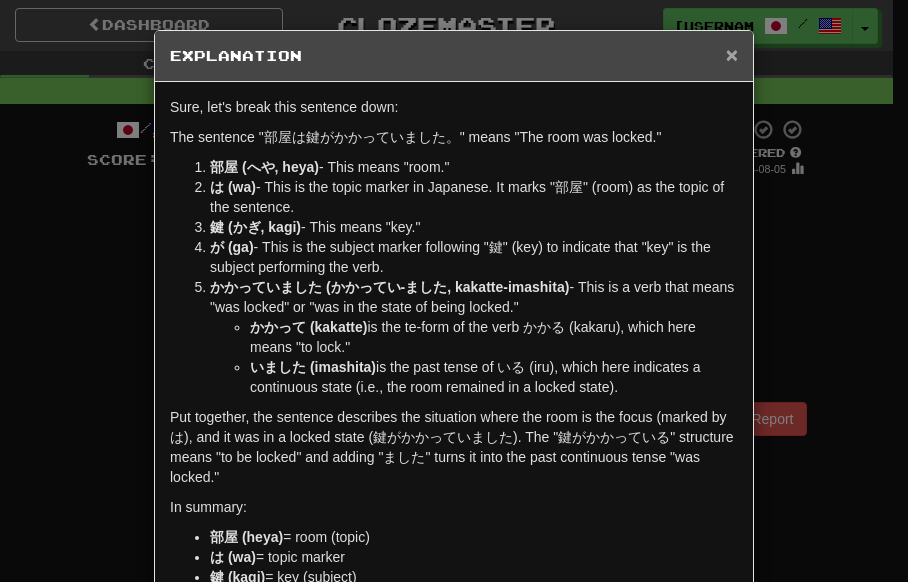 click on "×" at bounding box center [732, 54] 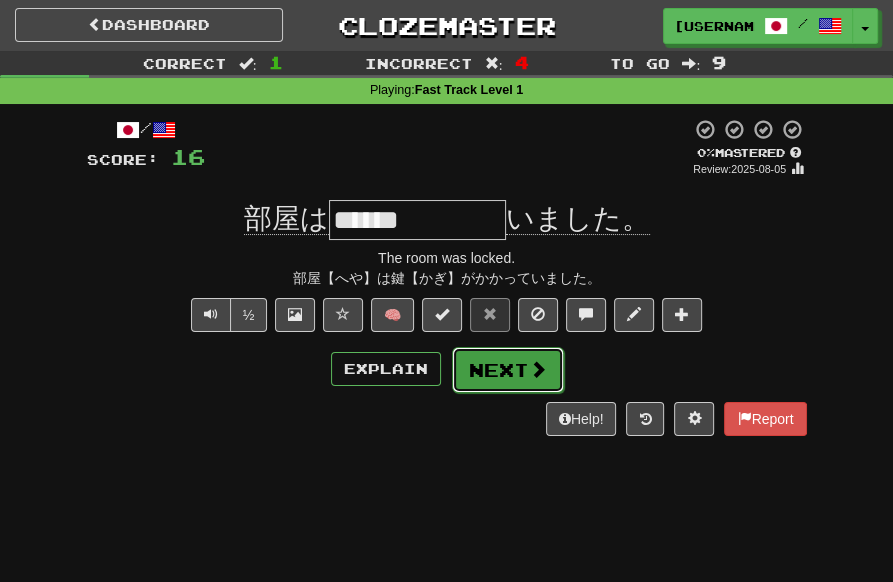click on "Next" at bounding box center [508, 370] 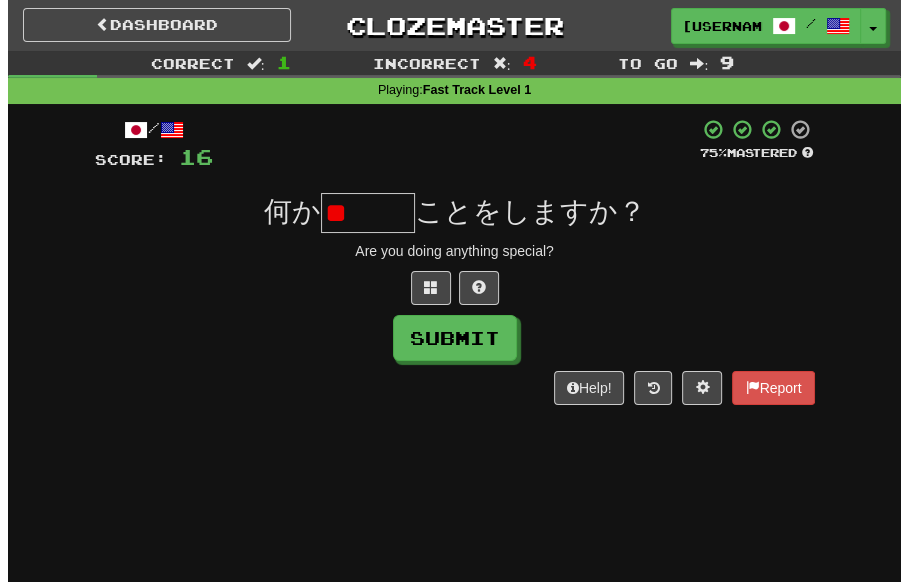 scroll, scrollTop: 0, scrollLeft: 0, axis: both 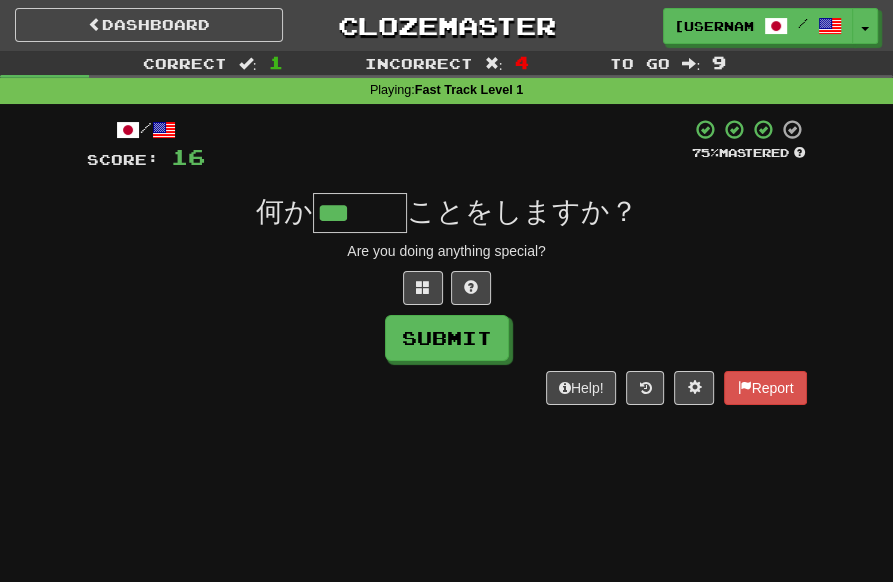 type on "***" 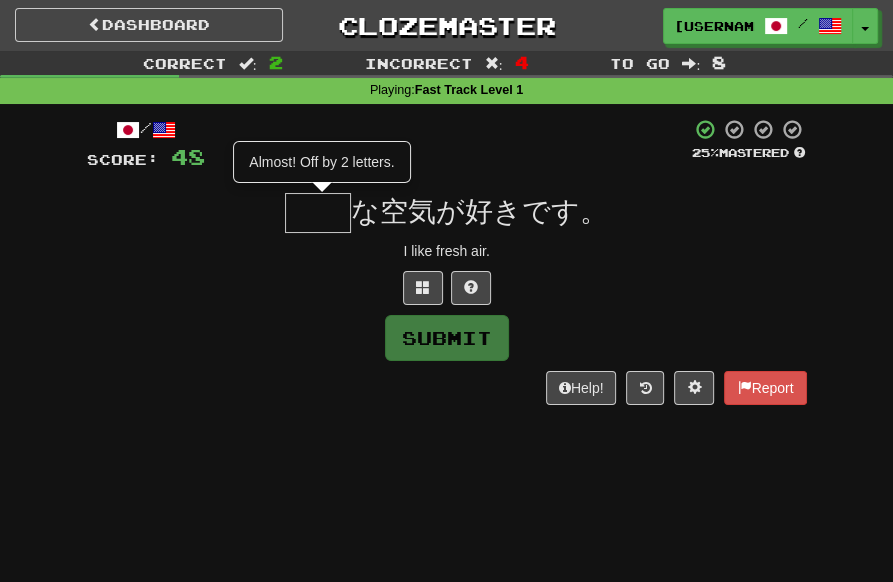 type on "**" 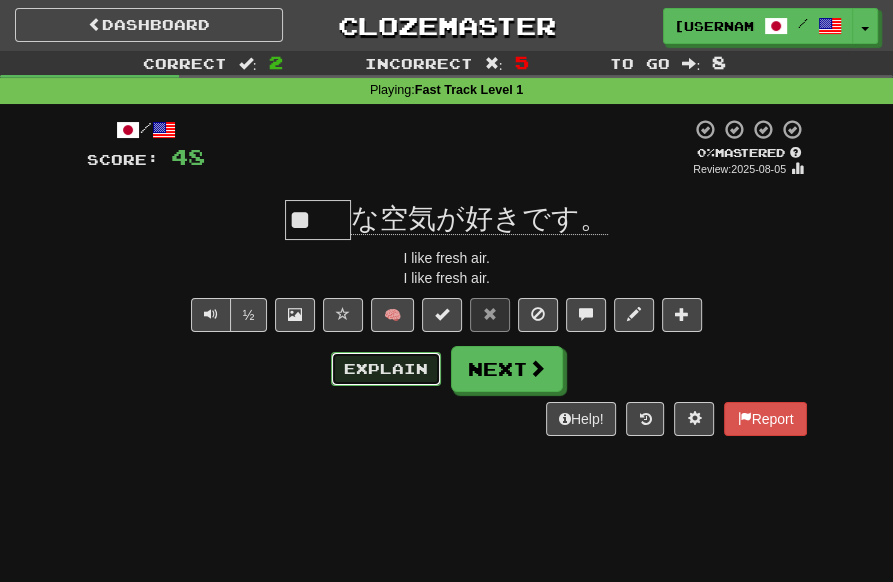 click on "Explain" at bounding box center (386, 369) 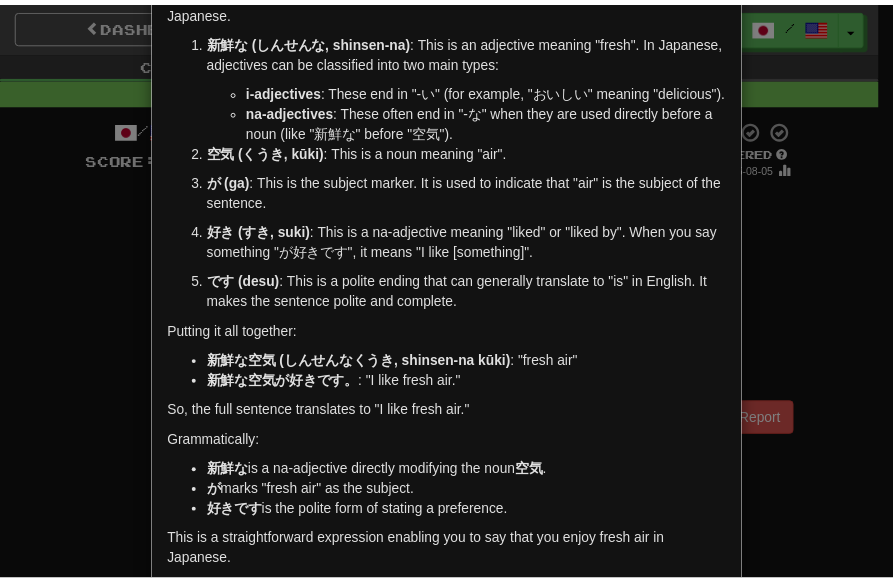 scroll, scrollTop: 225, scrollLeft: 0, axis: vertical 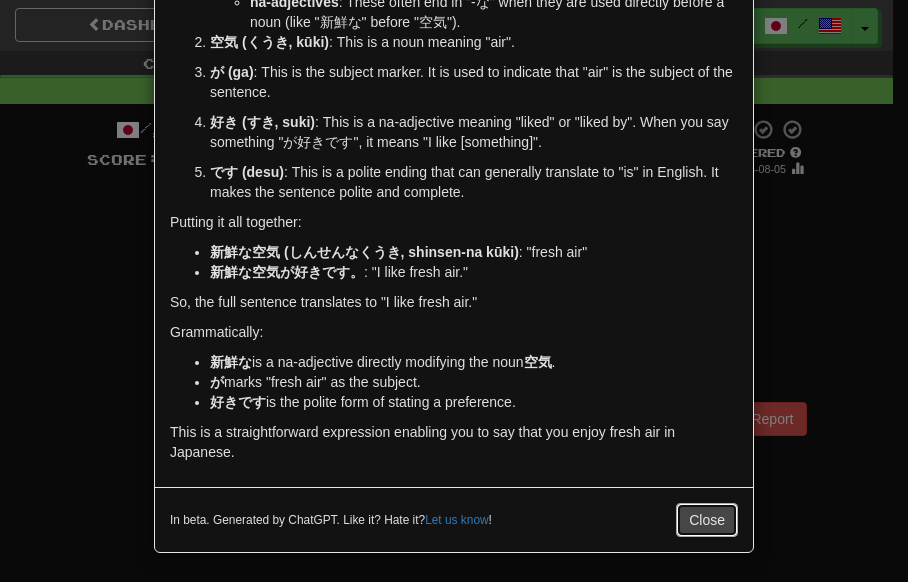 click on "Close" at bounding box center (707, 520) 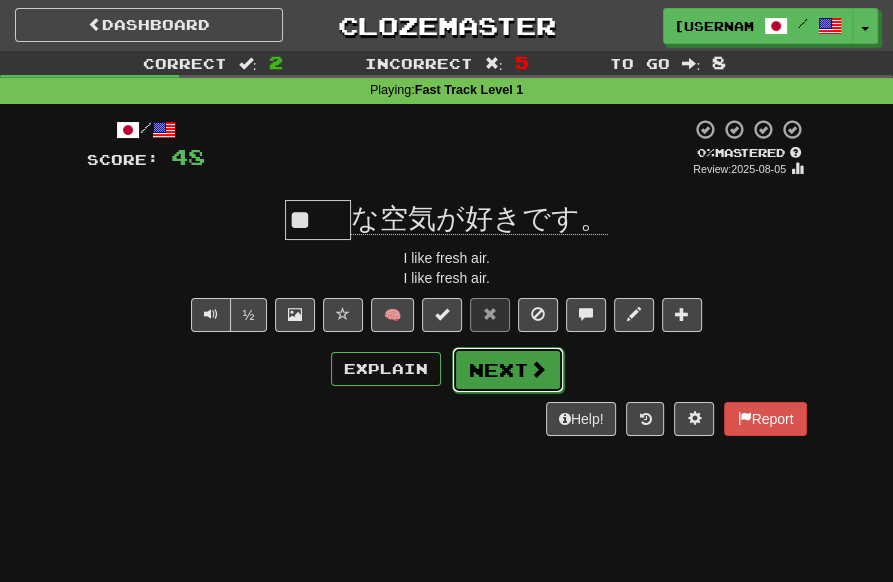click on "Next" at bounding box center (508, 370) 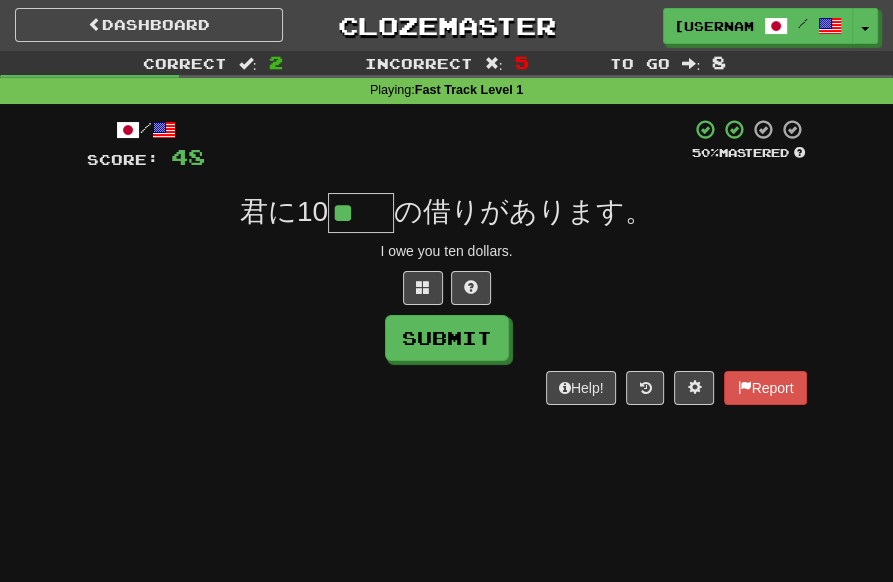 type on "**" 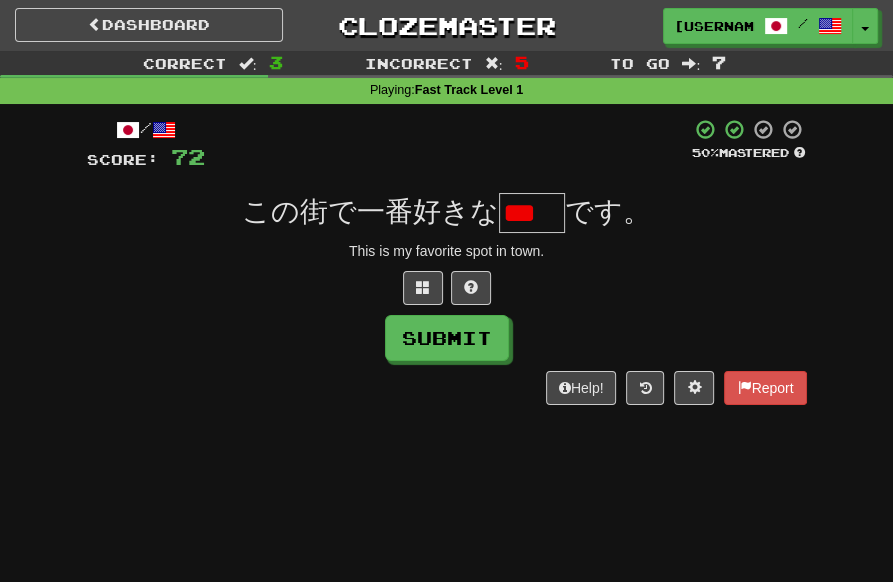 scroll, scrollTop: 0, scrollLeft: 25, axis: horizontal 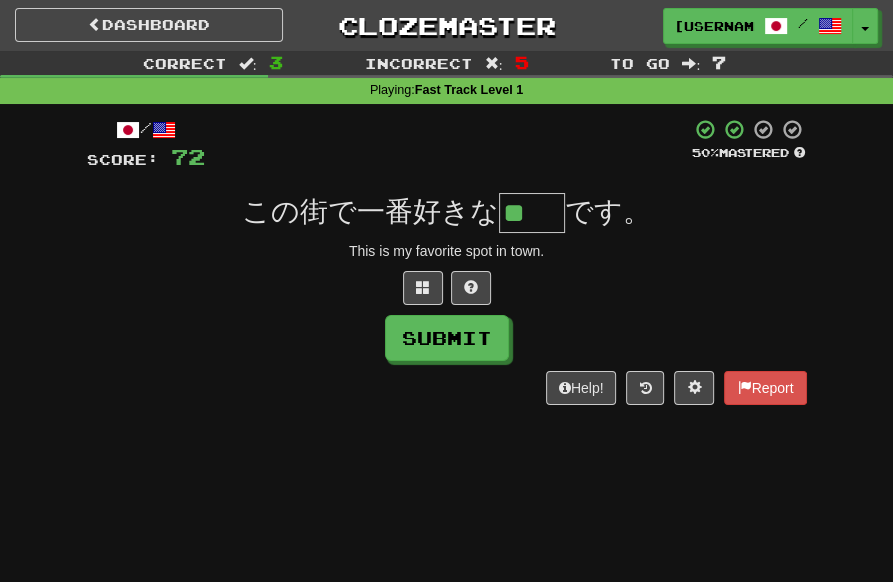type on "**" 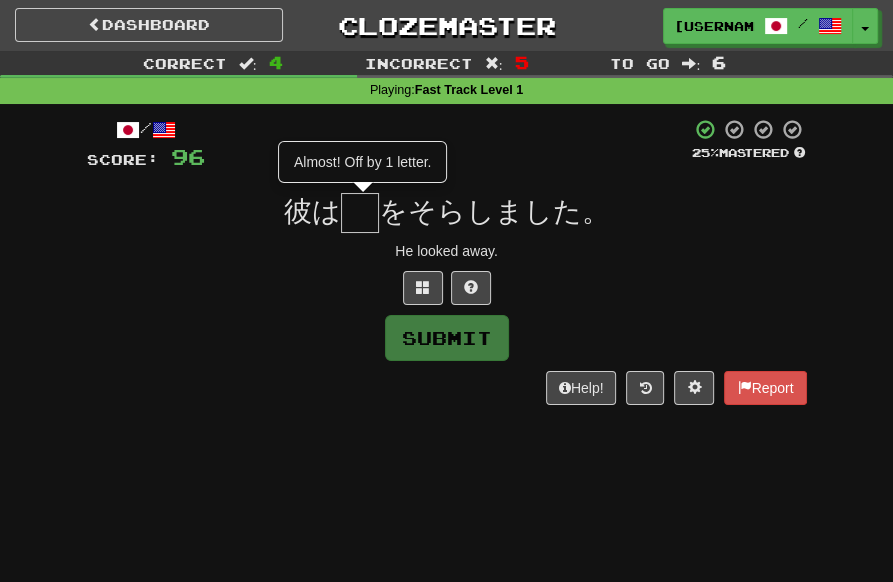 type on "*" 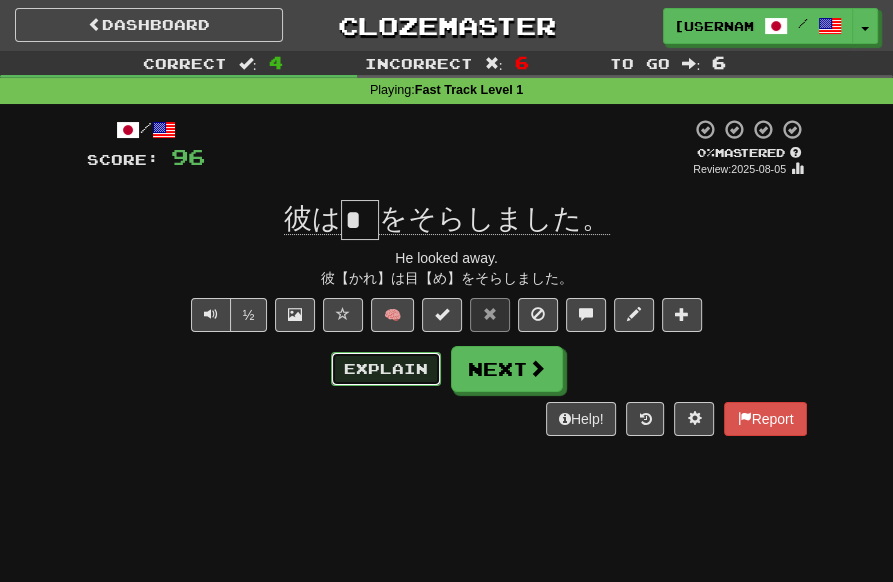 click on "Explain" at bounding box center [386, 369] 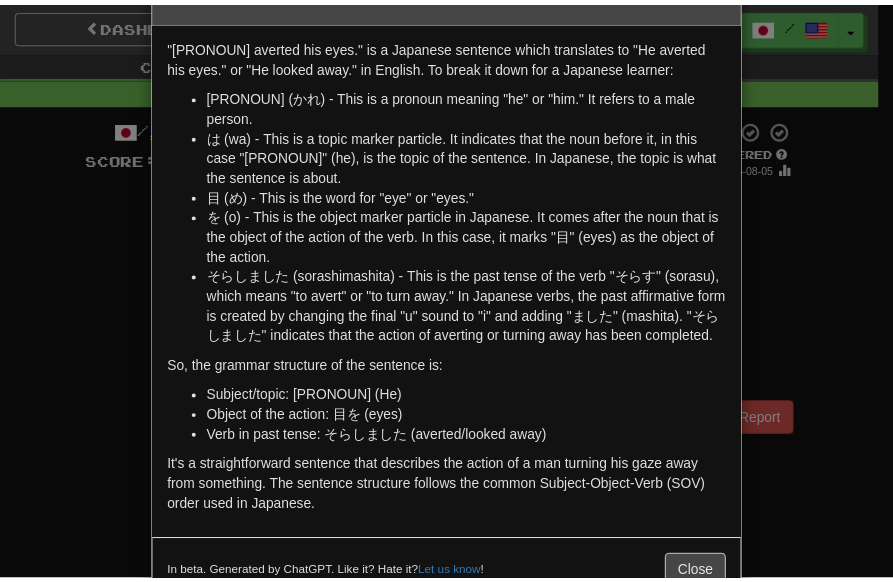 scroll, scrollTop: 95, scrollLeft: 0, axis: vertical 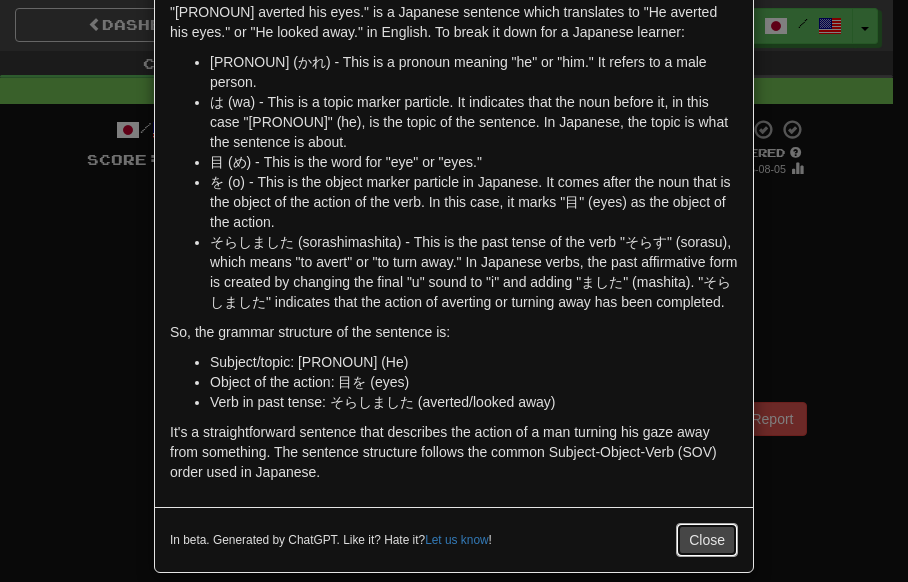 click on "Close" at bounding box center [707, 540] 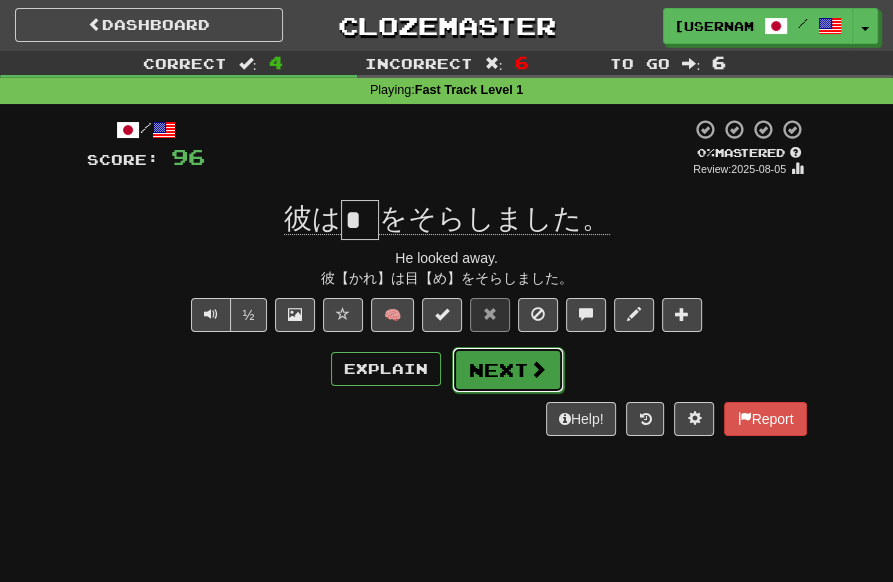 click on "Next" at bounding box center (508, 370) 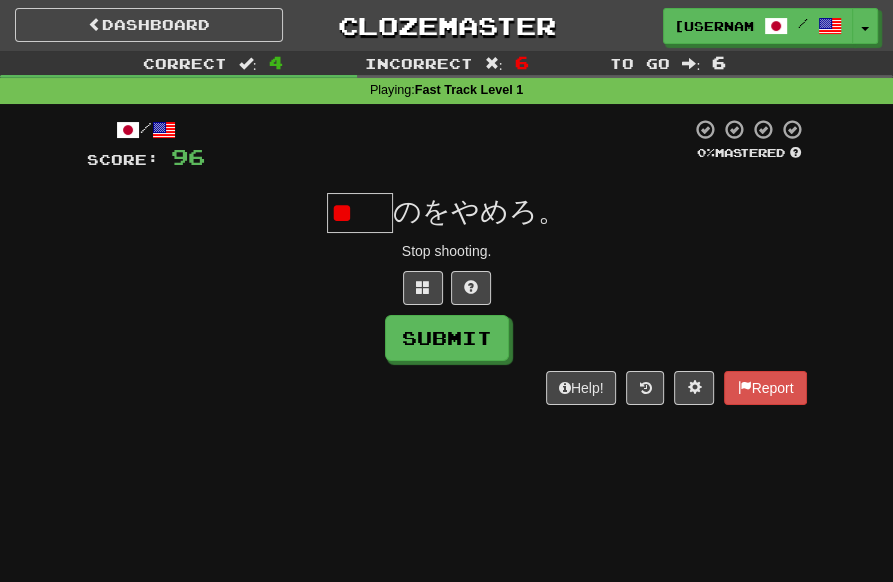 scroll, scrollTop: 0, scrollLeft: 0, axis: both 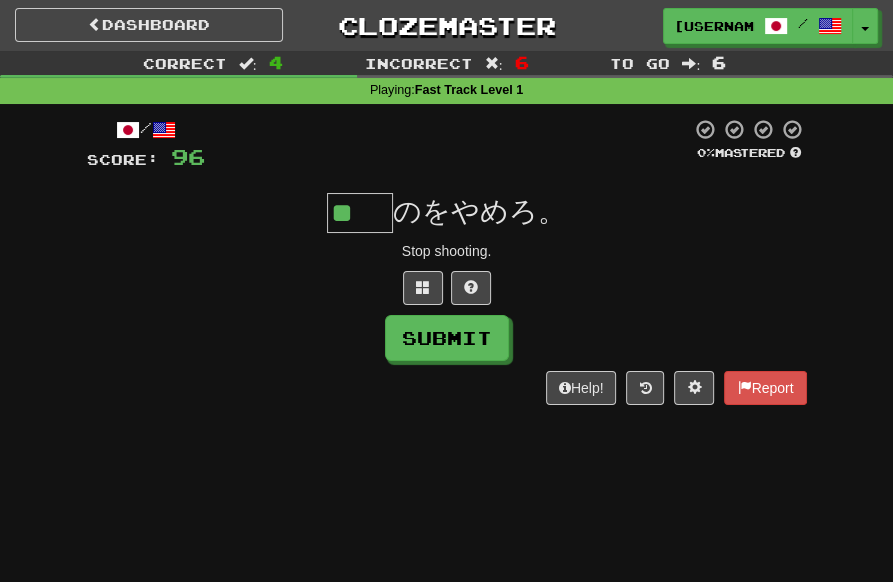 type on "**" 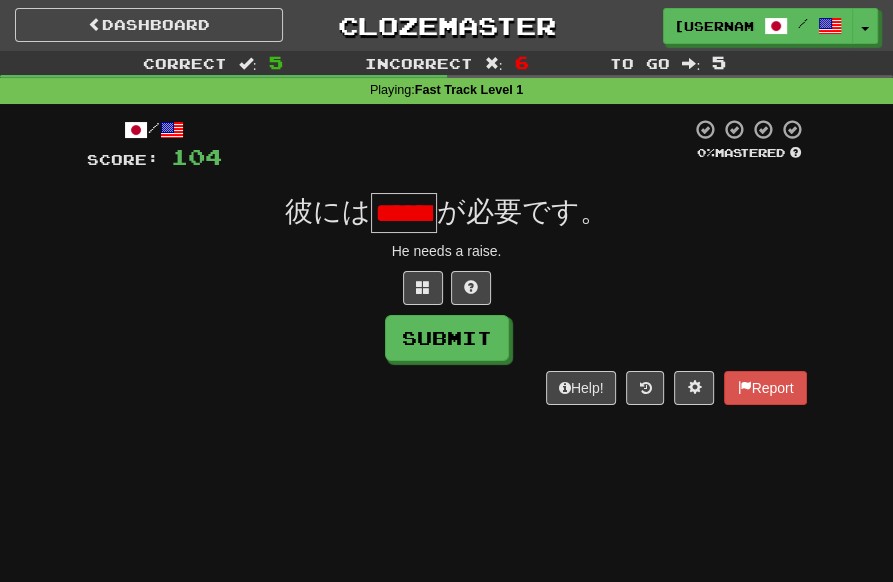 scroll, scrollTop: 0, scrollLeft: 108, axis: horizontal 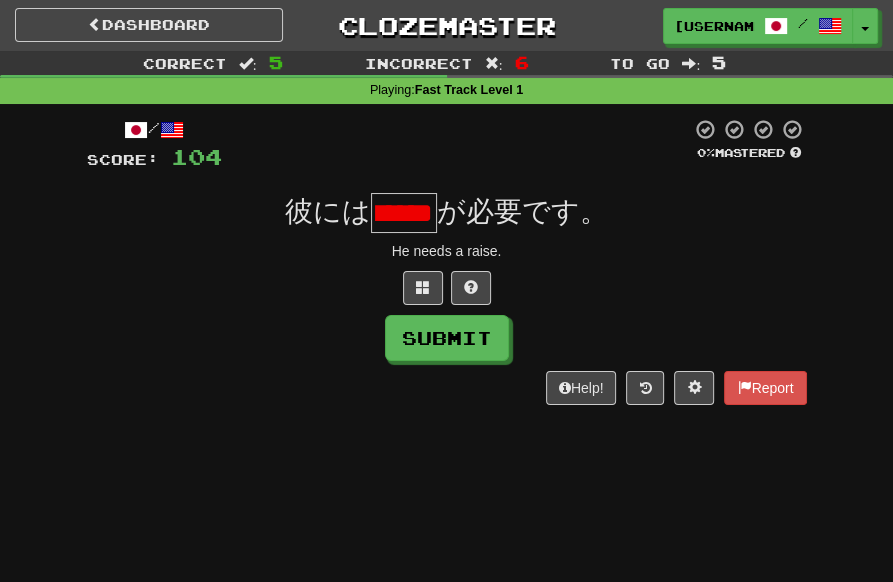 type on "**" 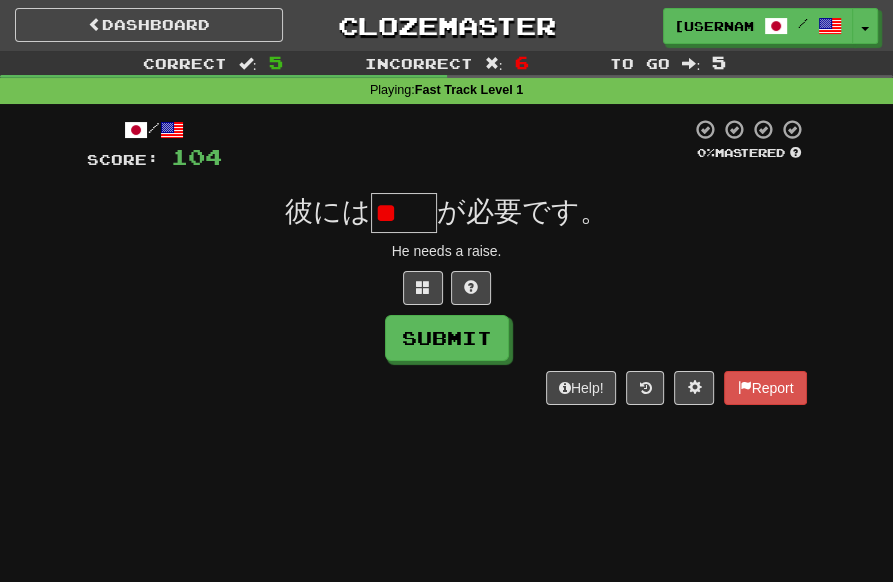 scroll, scrollTop: 0, scrollLeft: 0, axis: both 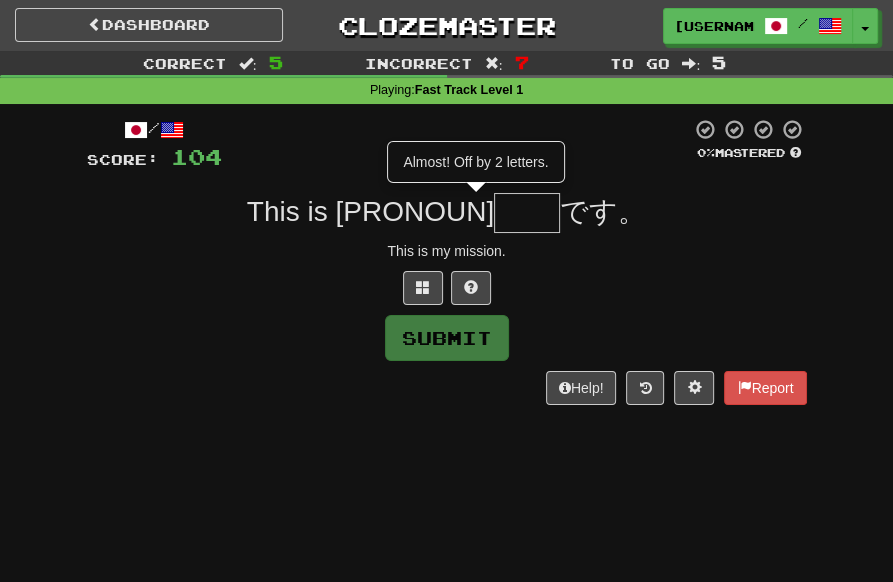 type on "**" 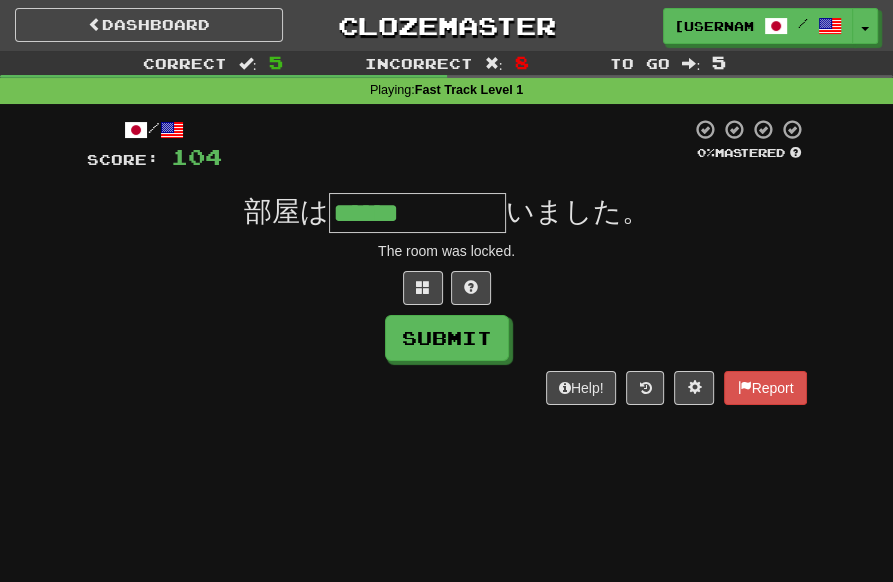 type on "******" 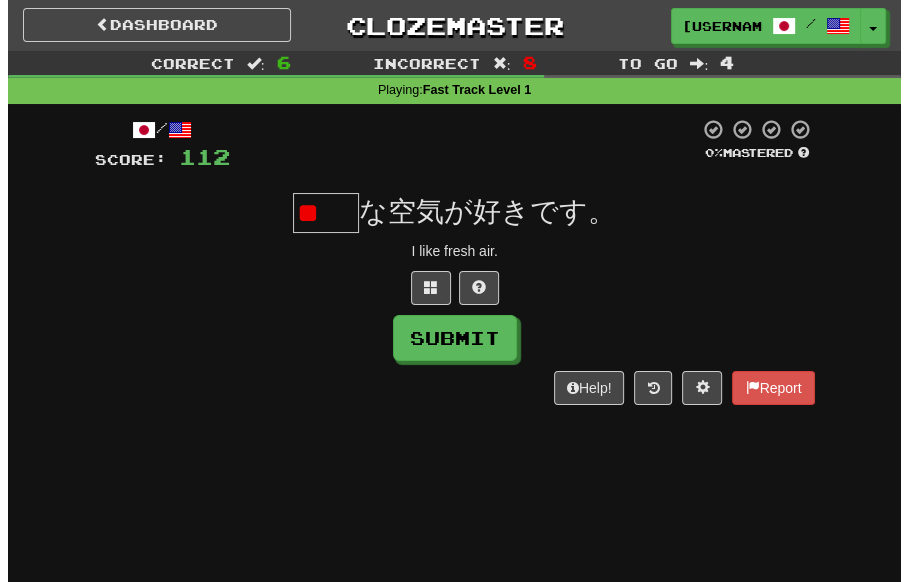 scroll, scrollTop: 0, scrollLeft: 0, axis: both 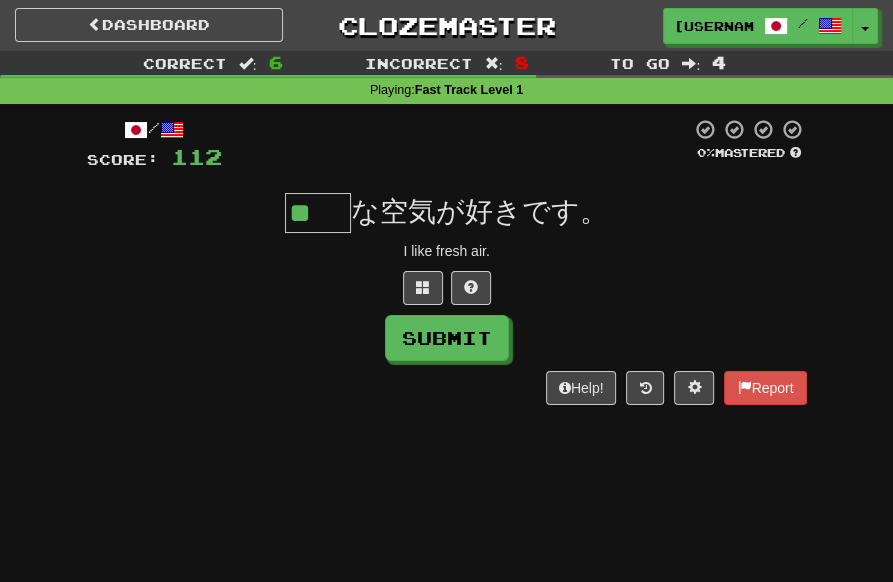 type on "**" 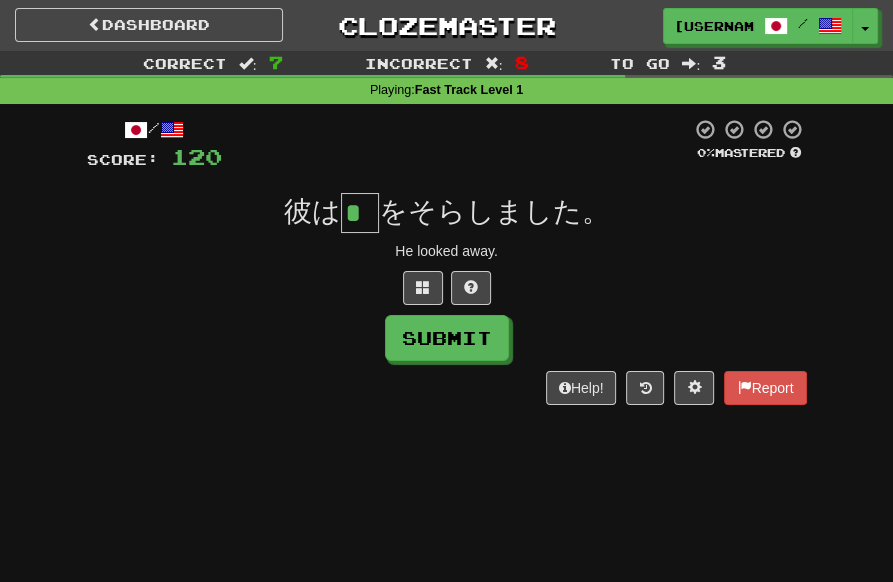 type on "*" 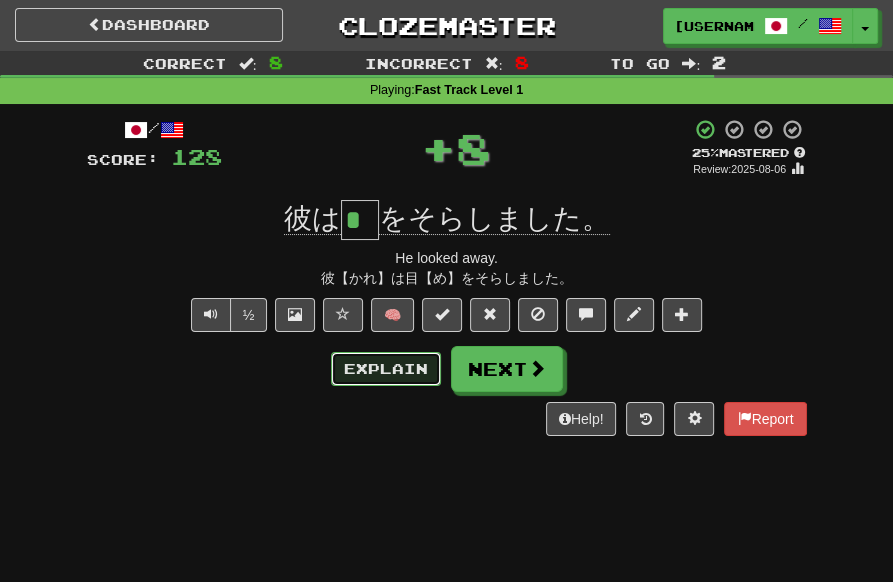 click on "Explain" at bounding box center (386, 369) 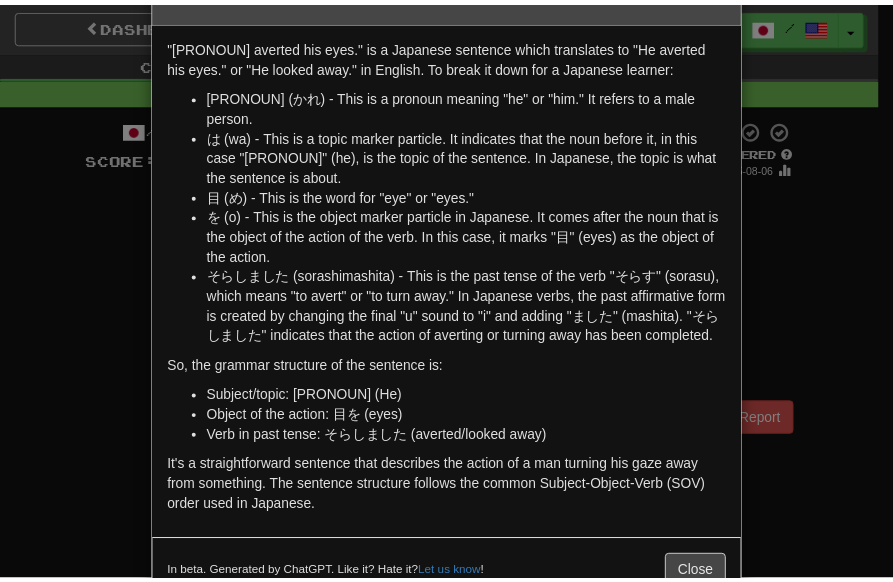 scroll, scrollTop: 95, scrollLeft: 0, axis: vertical 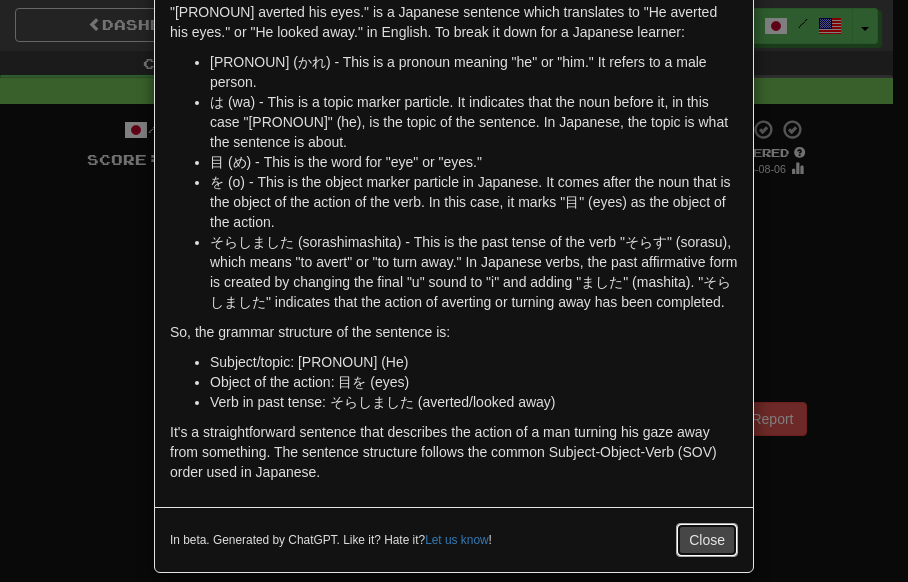 click on "Close" at bounding box center (707, 540) 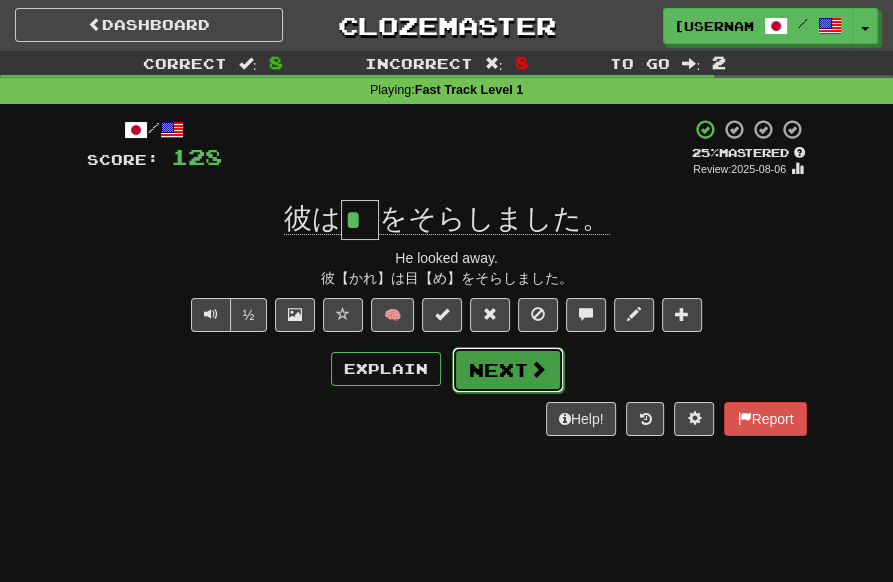 click at bounding box center (538, 369) 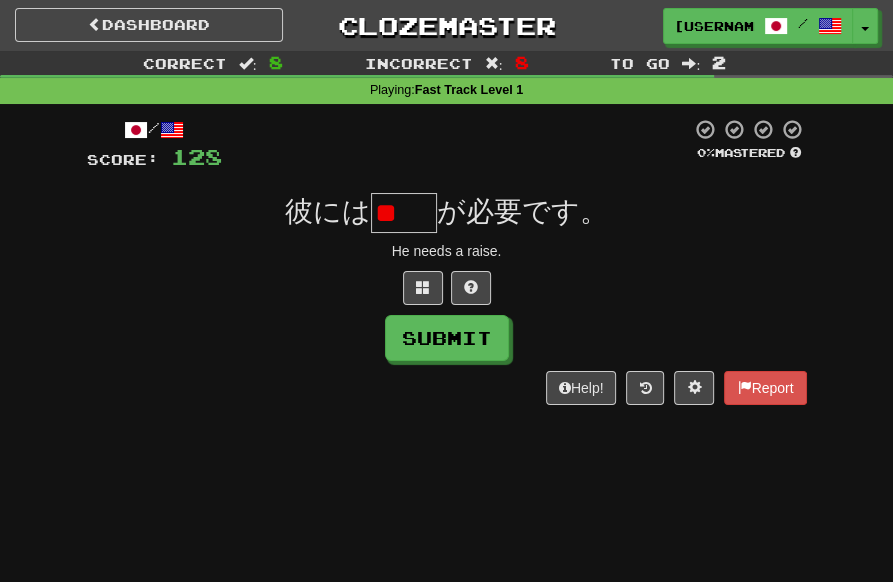 type on "*" 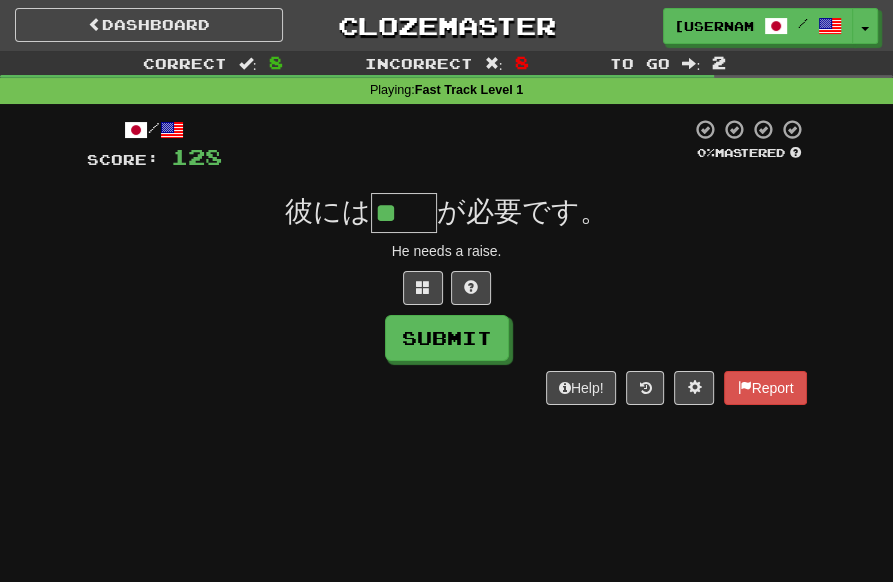 type on "**" 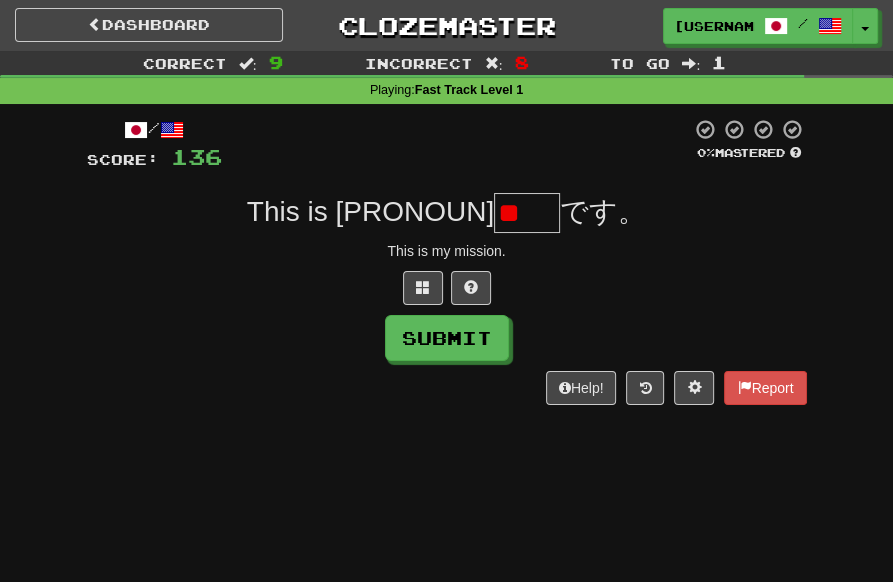 scroll, scrollTop: 0, scrollLeft: 0, axis: both 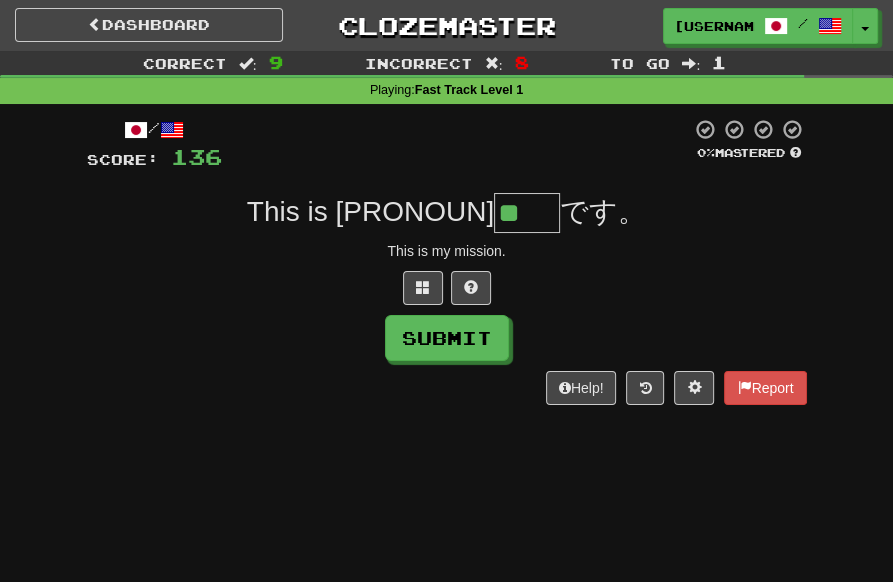 type on "**" 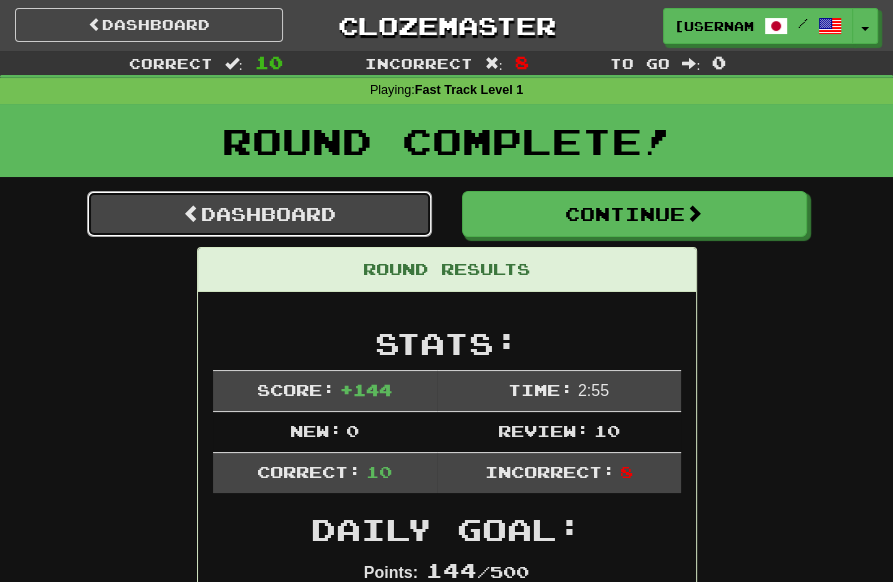 click on "Dashboard" at bounding box center (259, 214) 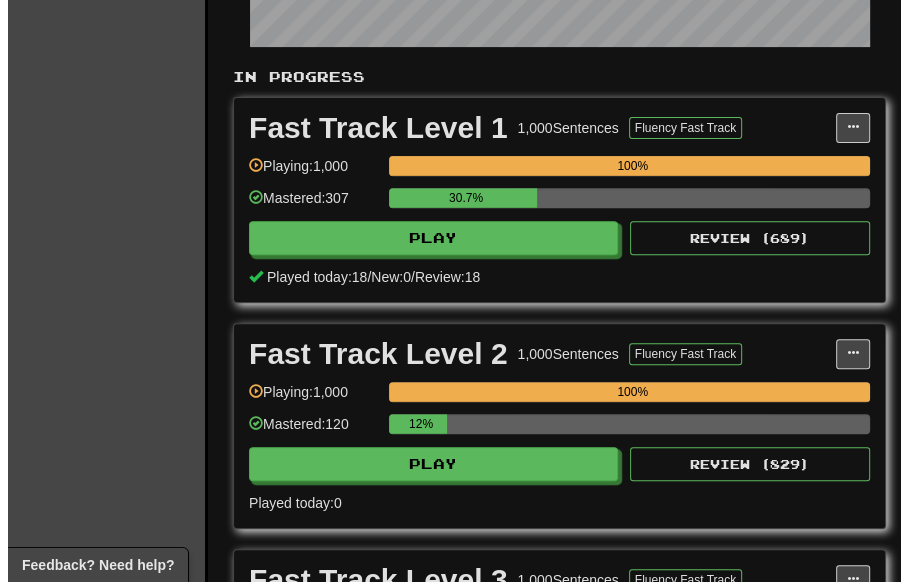 scroll, scrollTop: 500, scrollLeft: 0, axis: vertical 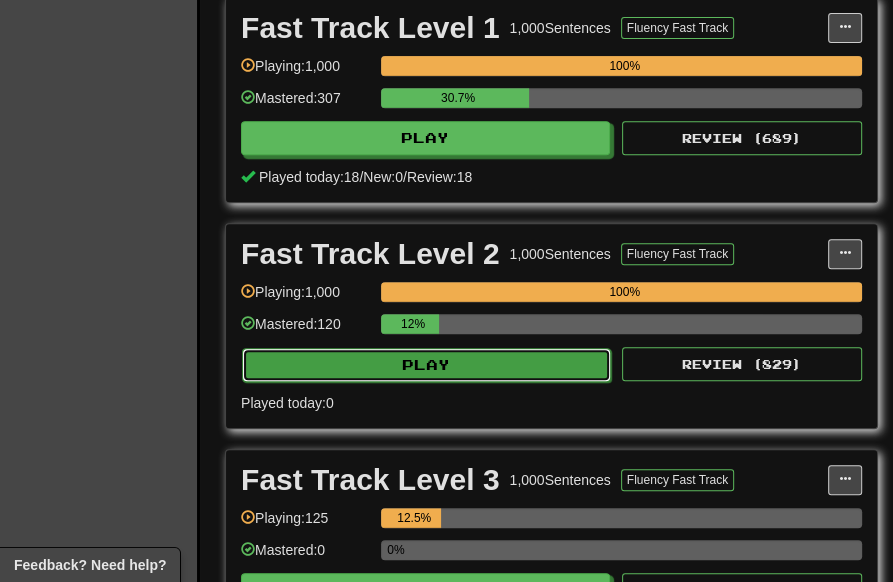 click on "Play" at bounding box center (426, 365) 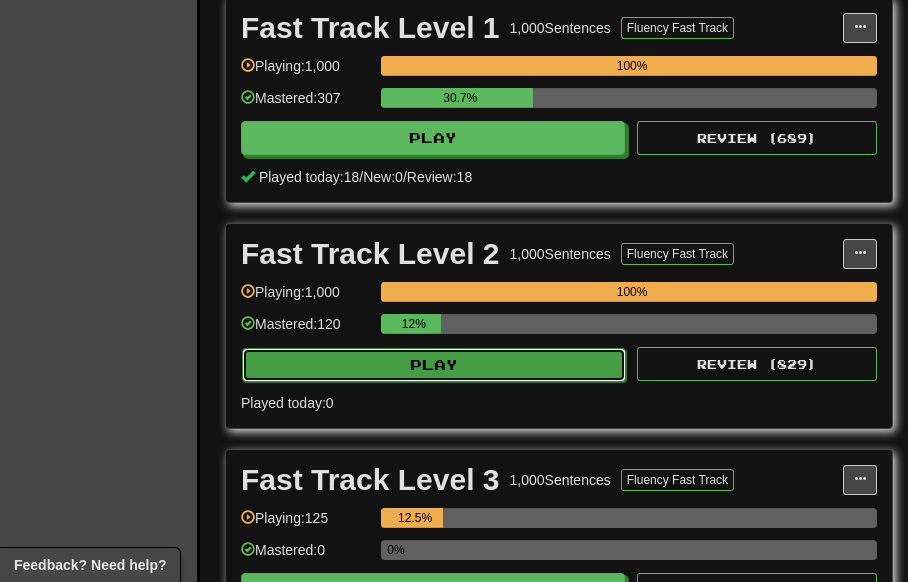 select on "**" 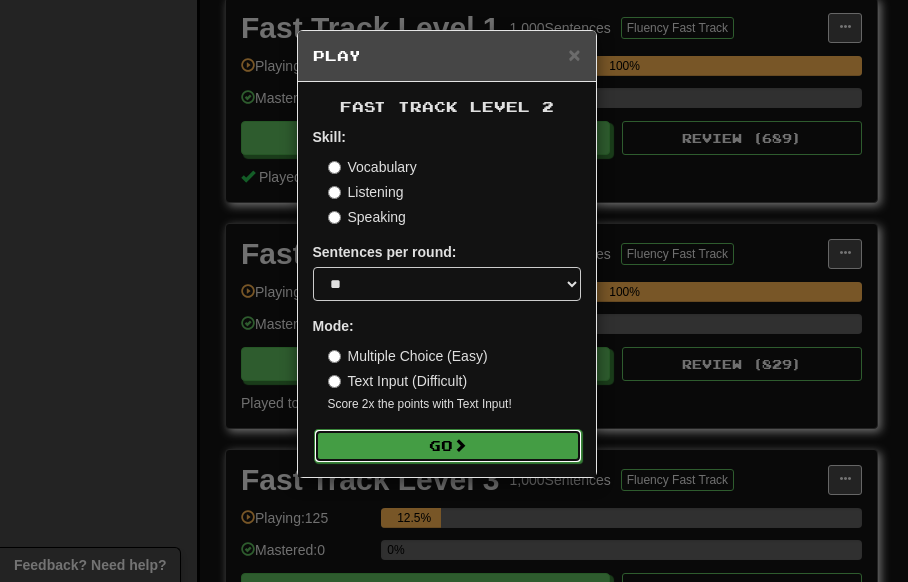 click at bounding box center [460, 445] 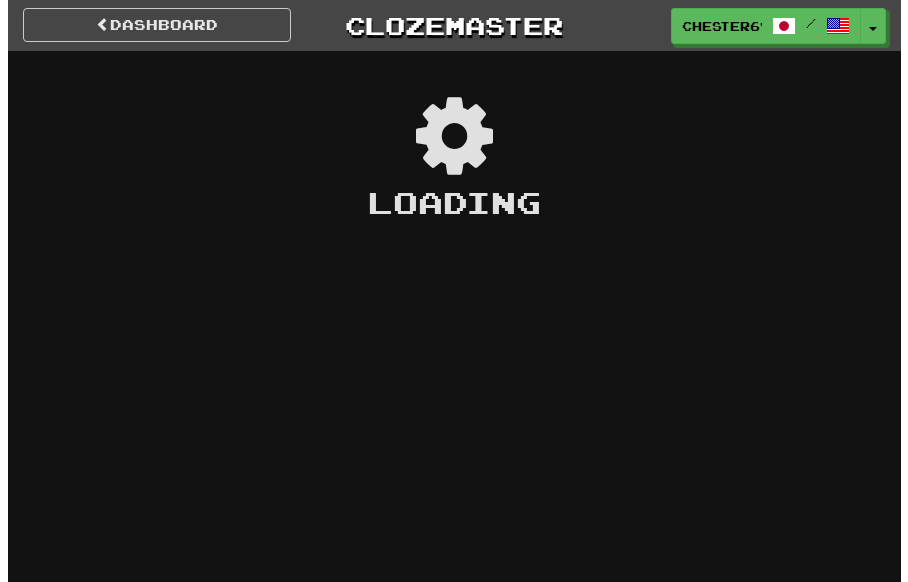 scroll, scrollTop: 0, scrollLeft: 0, axis: both 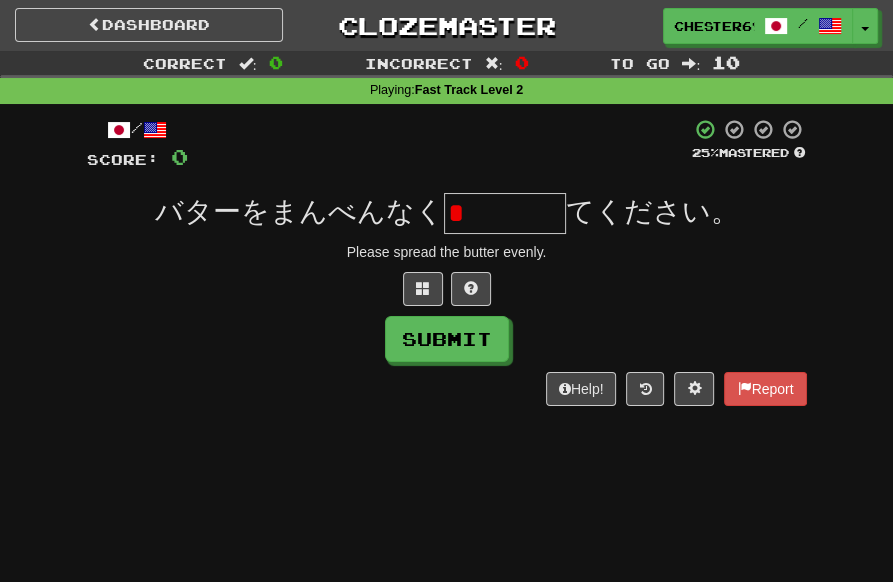 type on "*" 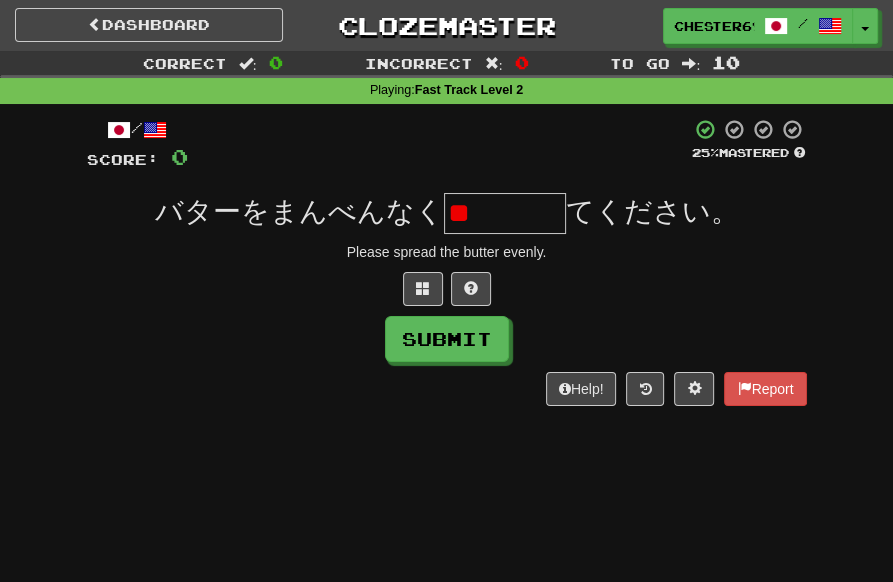 type on "*" 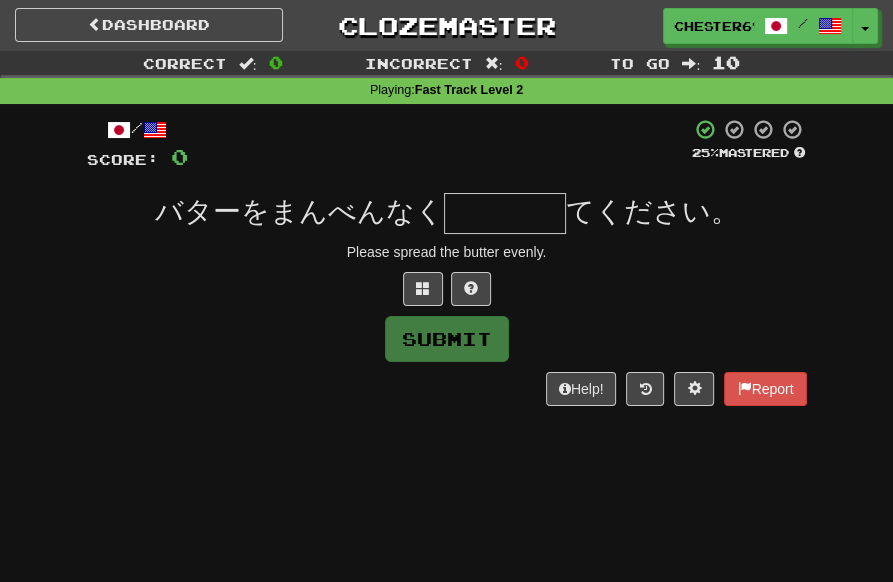 type on "****" 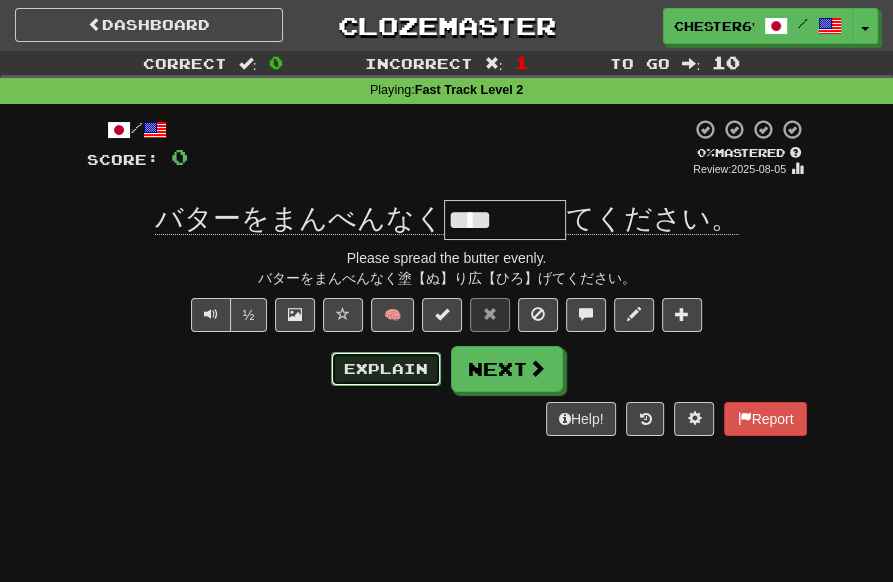 click on "Explain" at bounding box center (386, 369) 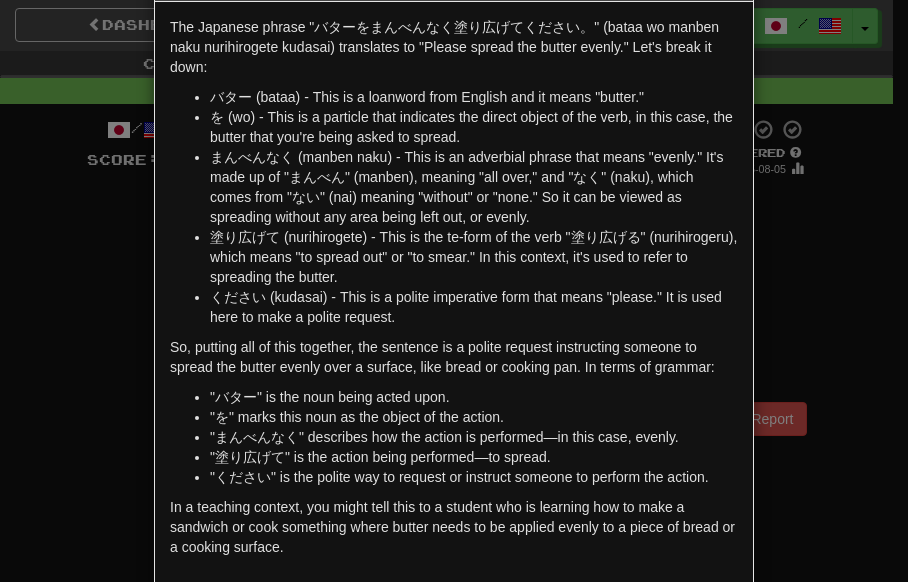 scroll, scrollTop: 175, scrollLeft: 0, axis: vertical 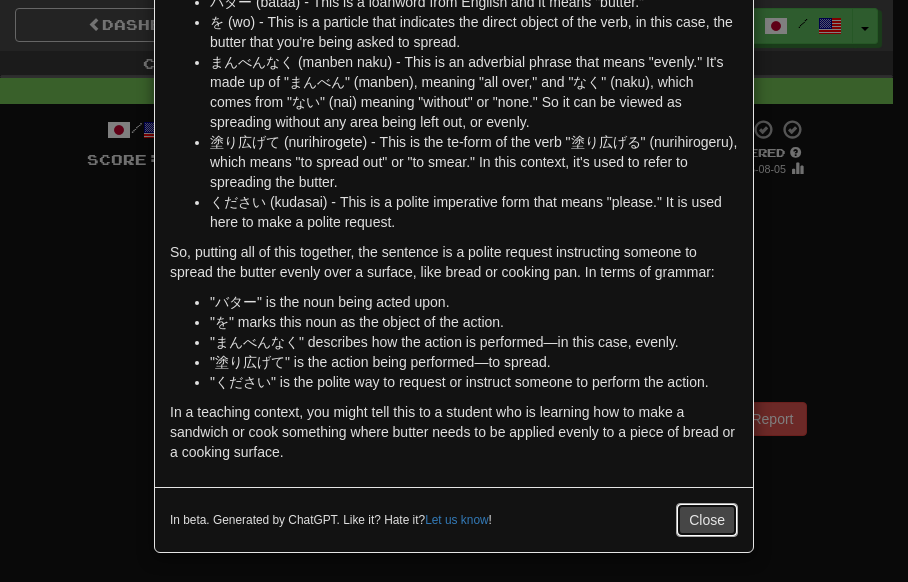 click on "Close" at bounding box center [707, 520] 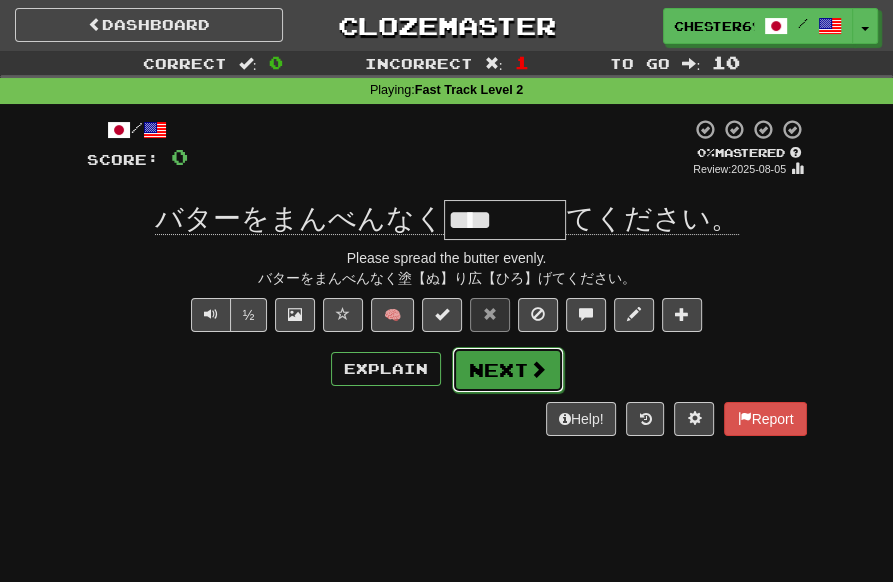 click on "Next" at bounding box center [508, 370] 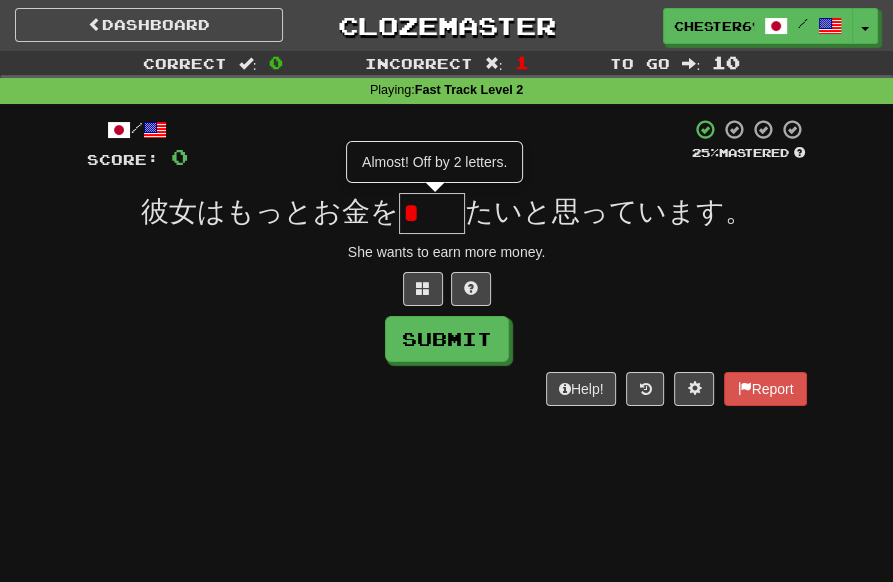 type on "**" 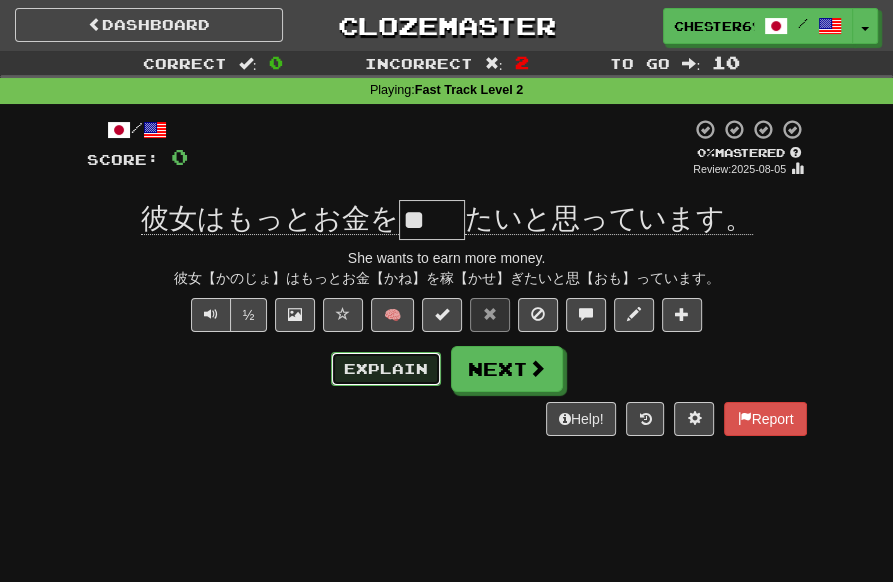click on "Explain" at bounding box center [386, 369] 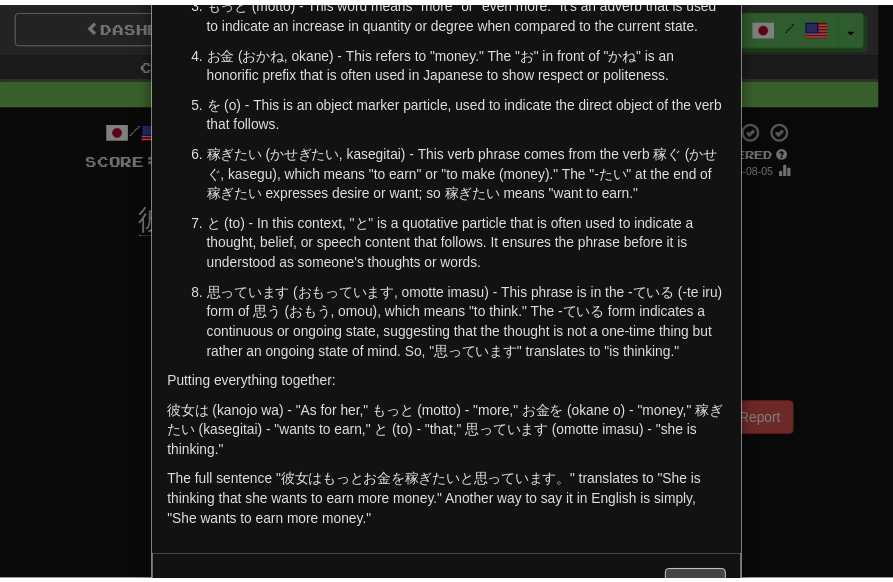 scroll, scrollTop: 345, scrollLeft: 0, axis: vertical 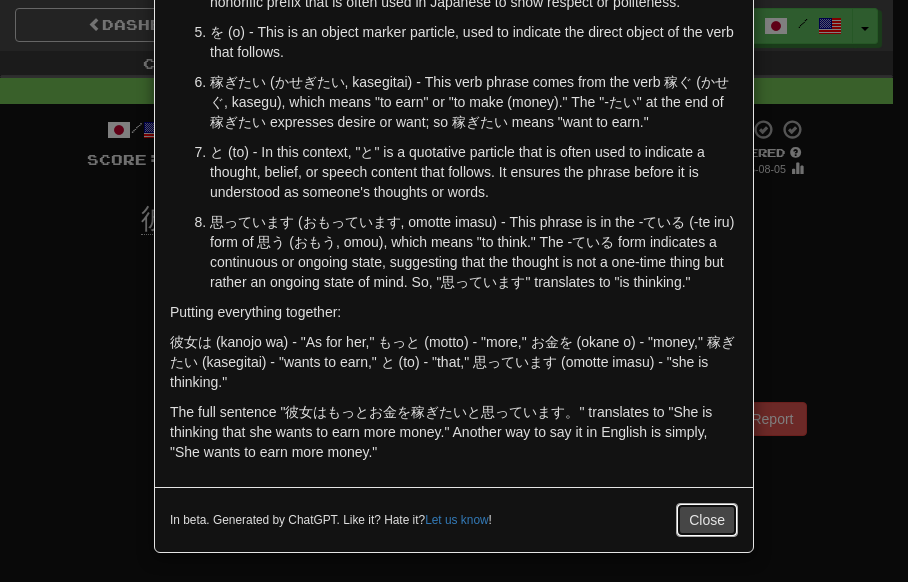 click on "Close" at bounding box center (707, 520) 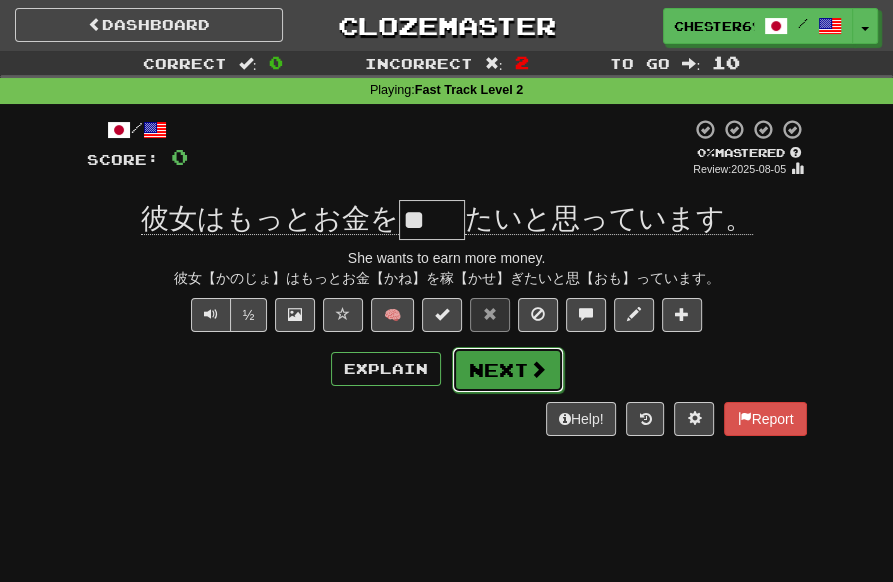 click on "Next" at bounding box center [508, 370] 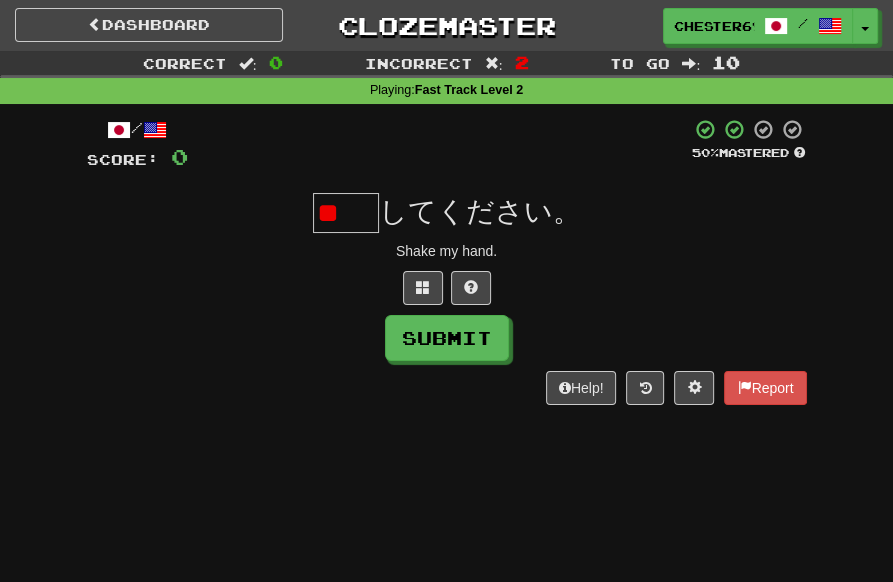 scroll, scrollTop: 0, scrollLeft: 0, axis: both 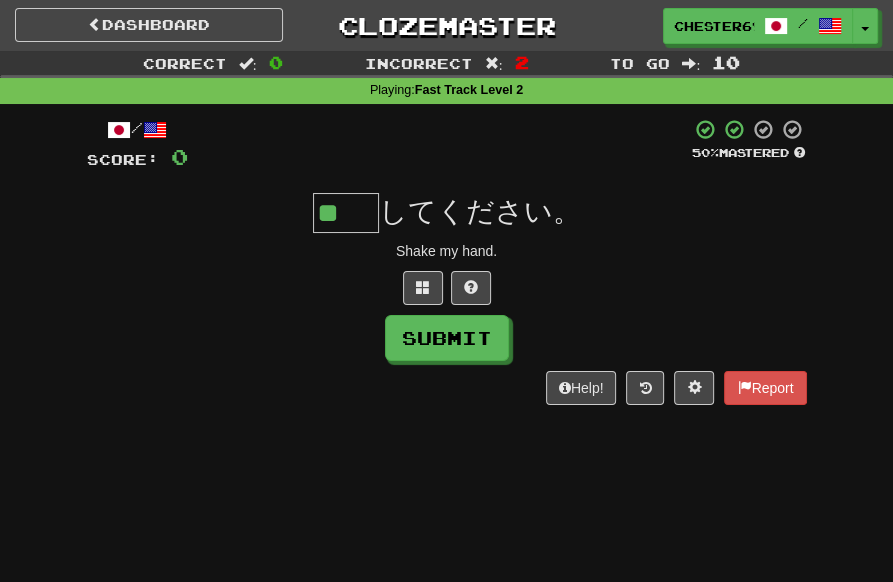 type on "**" 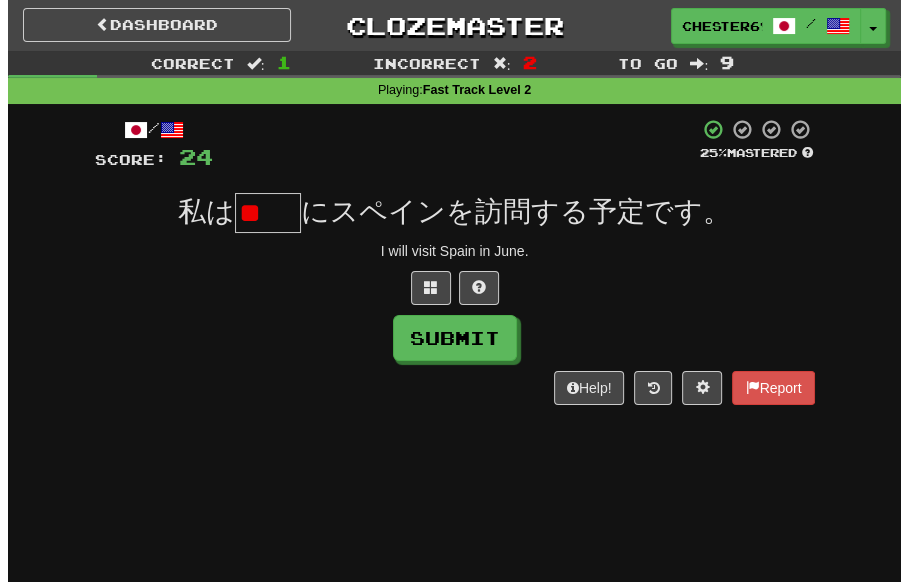 scroll, scrollTop: 0, scrollLeft: 0, axis: both 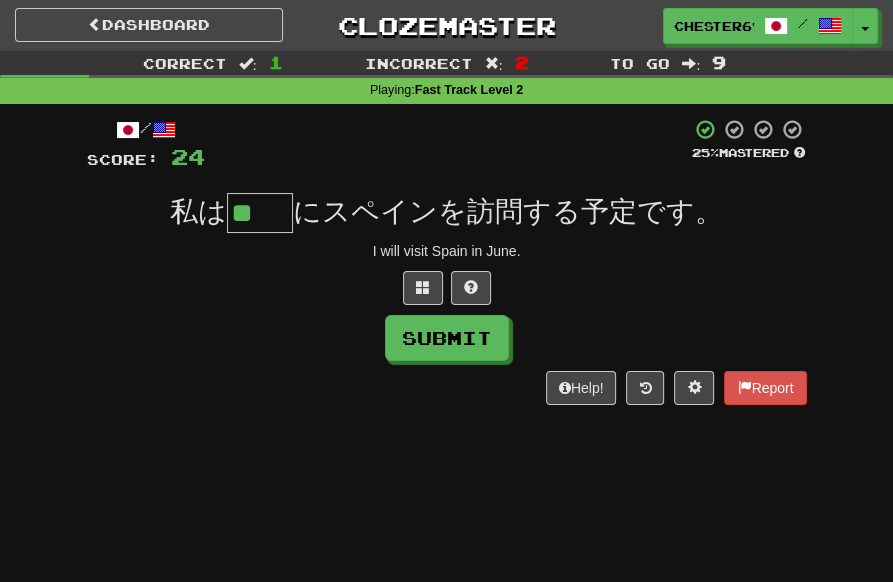type on "**" 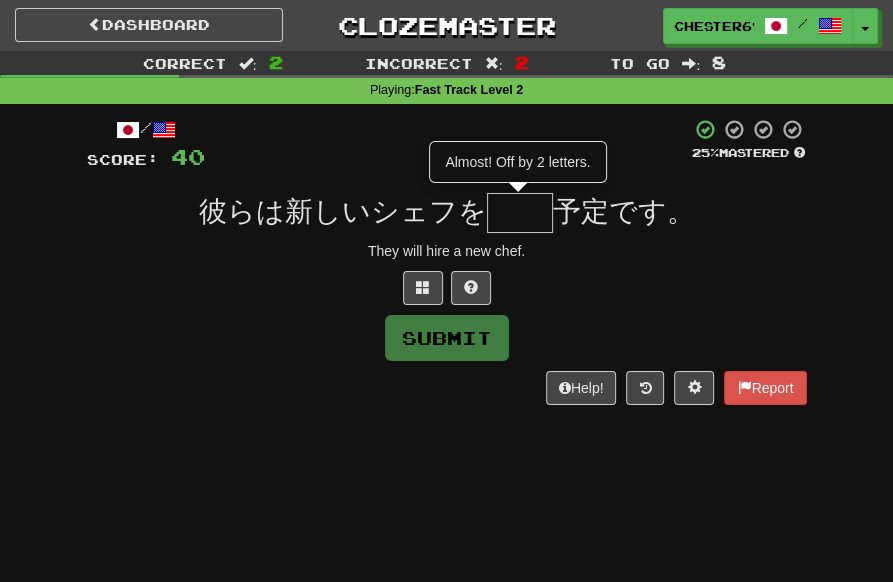 type on "**" 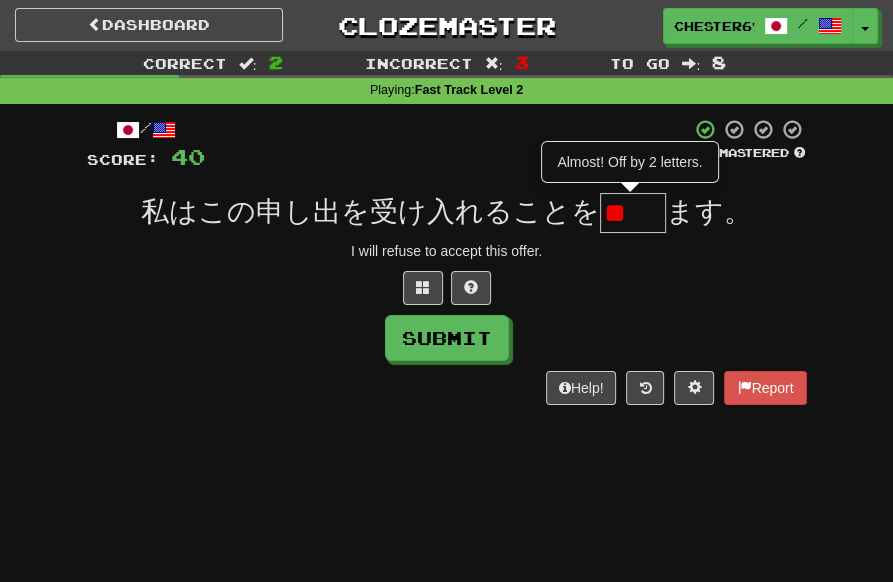 type on "**" 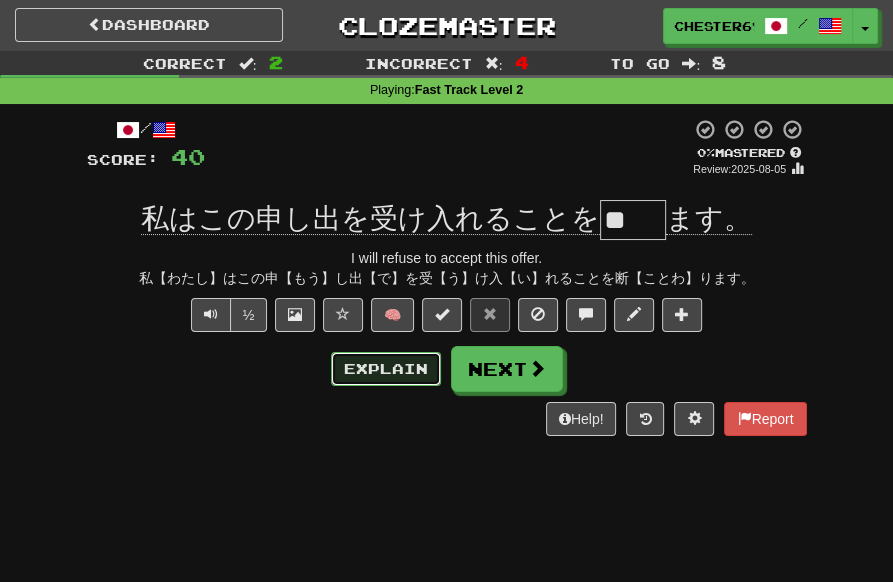 click on "Explain" at bounding box center (386, 369) 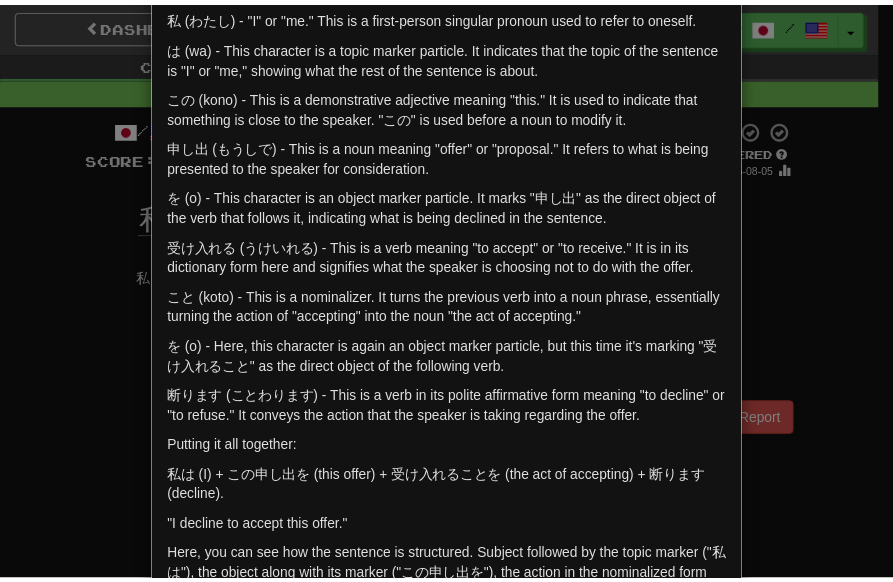 scroll, scrollTop: 325, scrollLeft: 0, axis: vertical 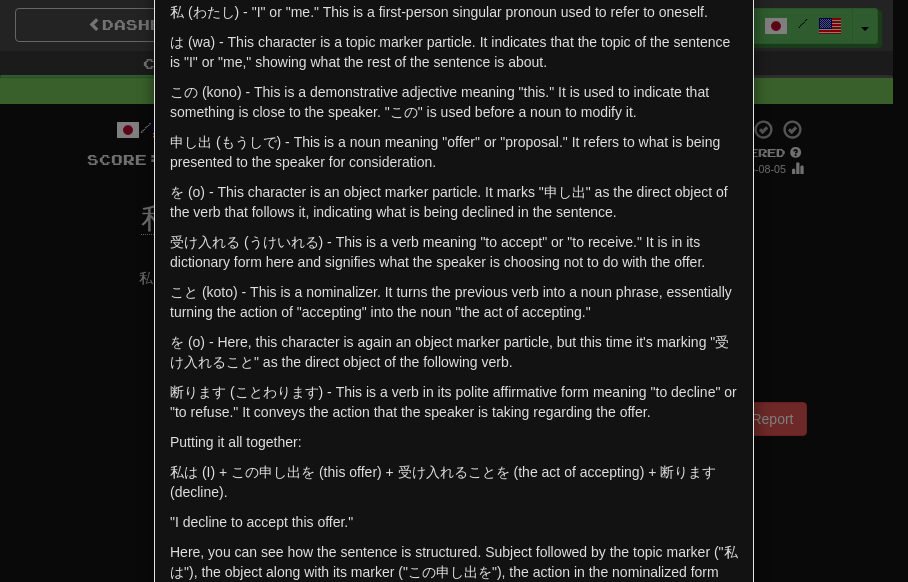 click on "Close" at bounding box center (707, 680) 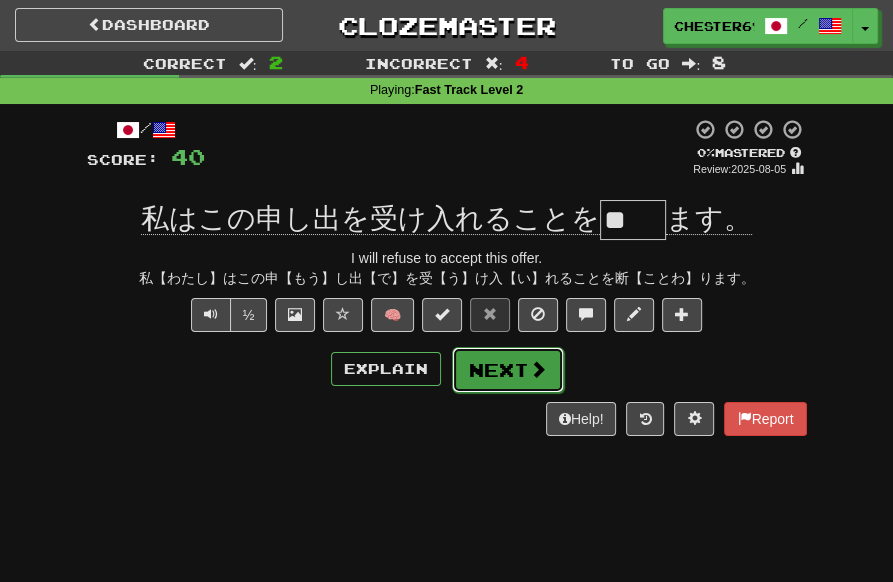 click on "Next" at bounding box center (508, 370) 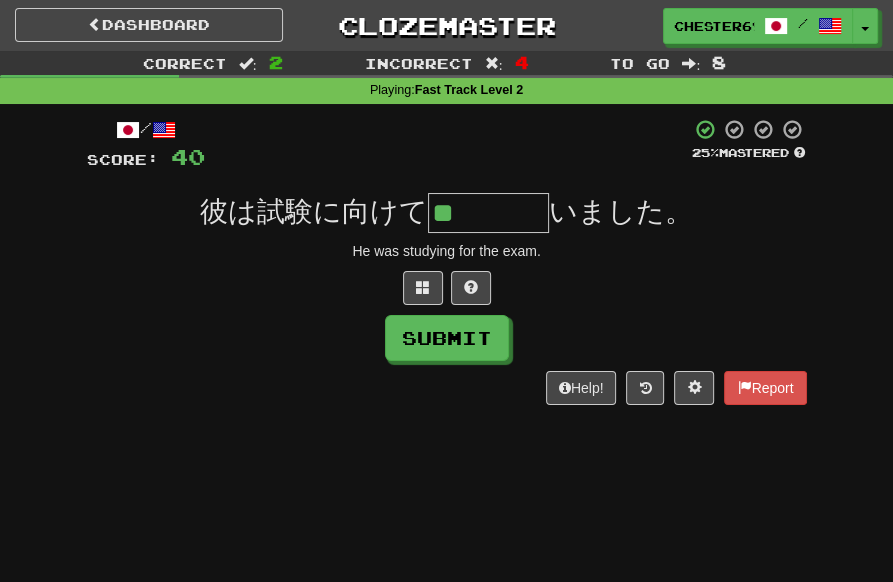 scroll, scrollTop: 0, scrollLeft: 0, axis: both 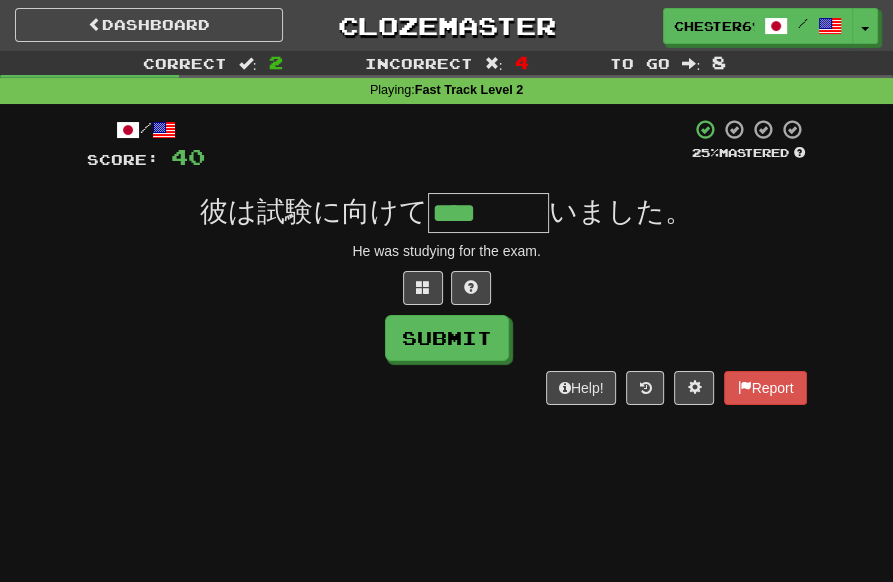 type on "****" 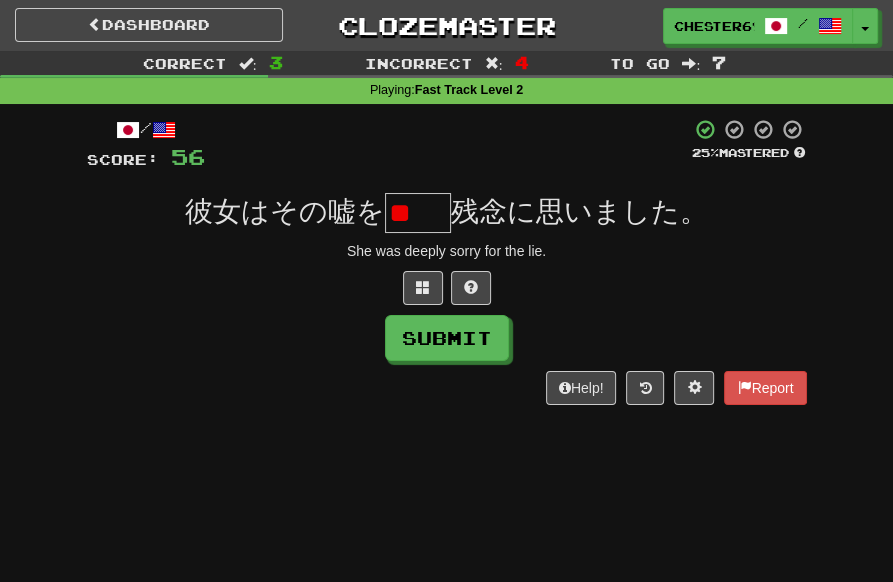 scroll, scrollTop: 0, scrollLeft: 0, axis: both 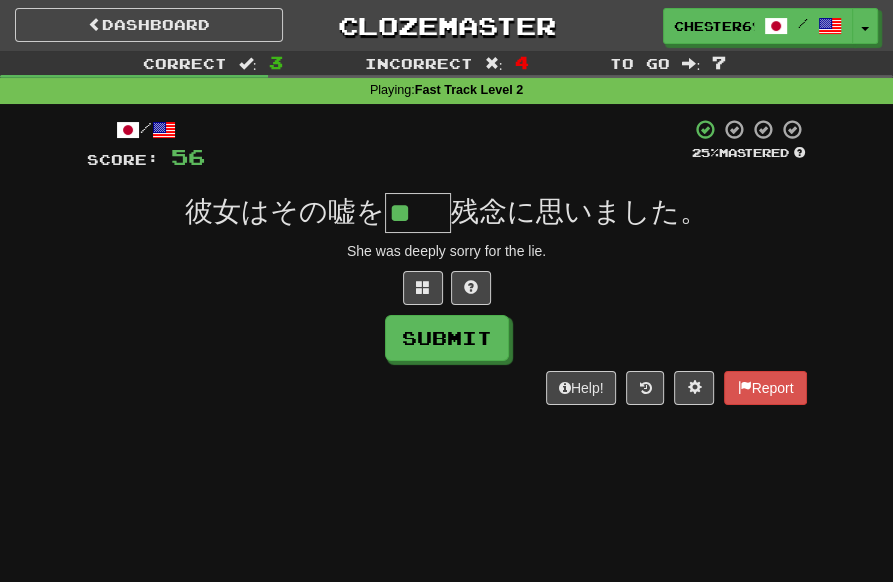 type on "**" 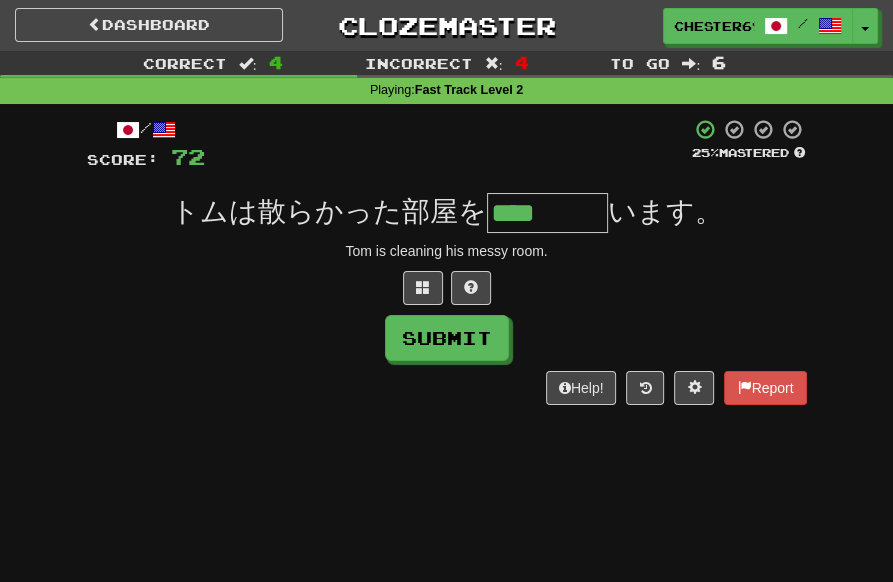 type on "****" 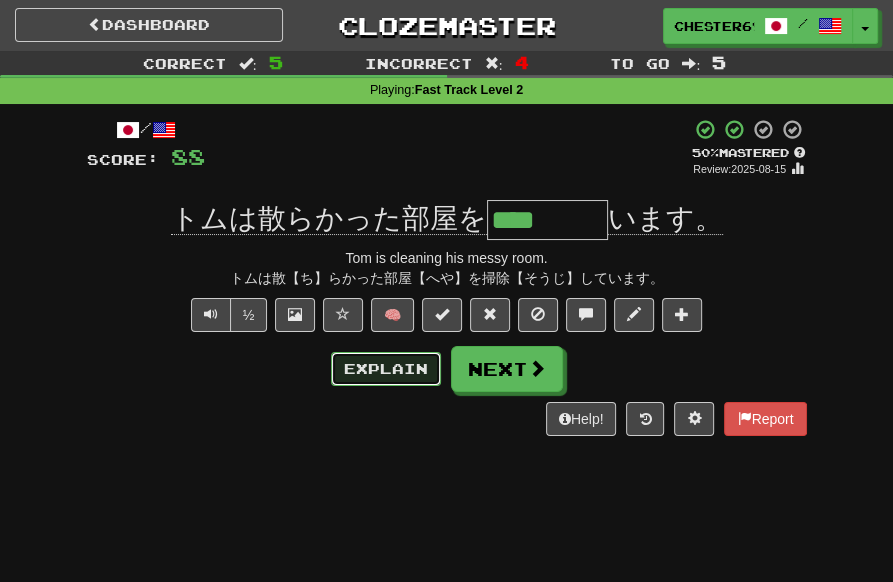 click on "Explain" at bounding box center [386, 369] 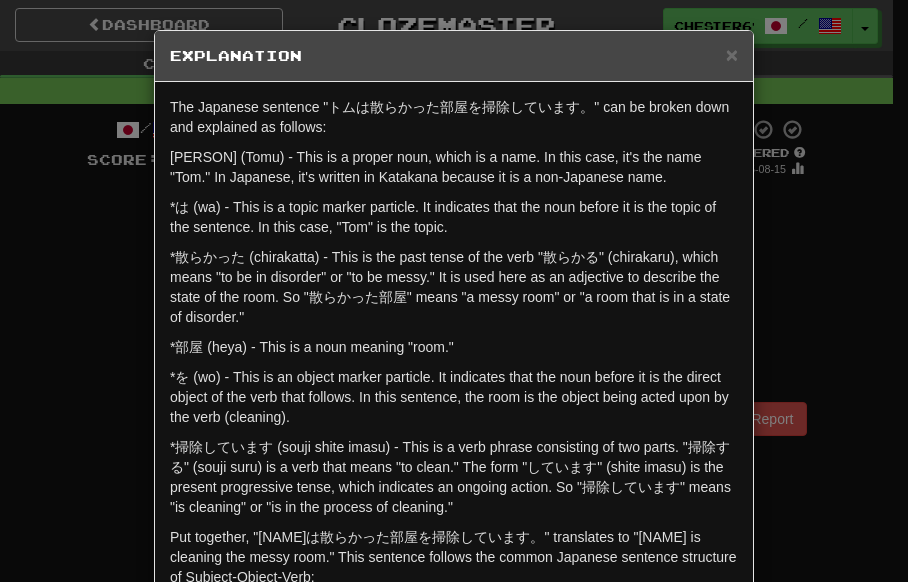 scroll, scrollTop: 155, scrollLeft: 0, axis: vertical 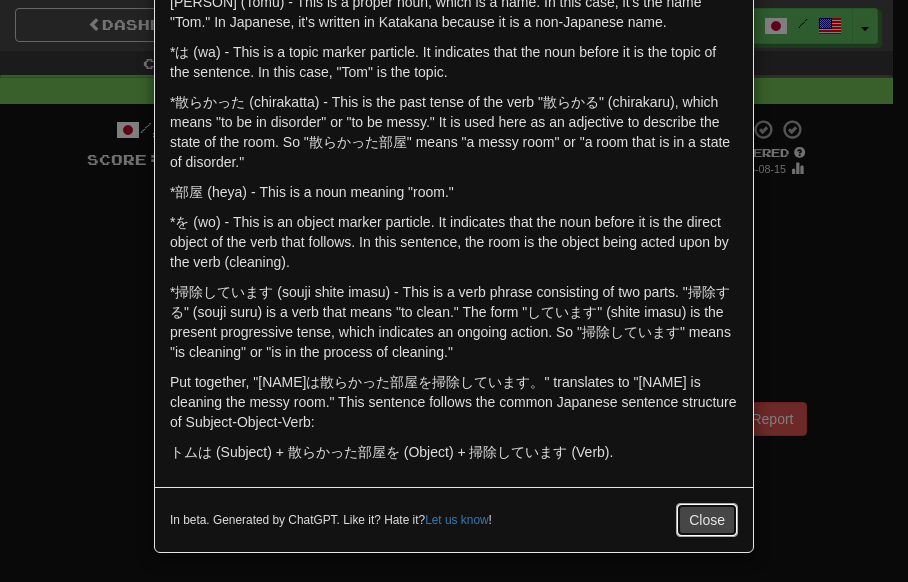 click on "Close" at bounding box center [707, 520] 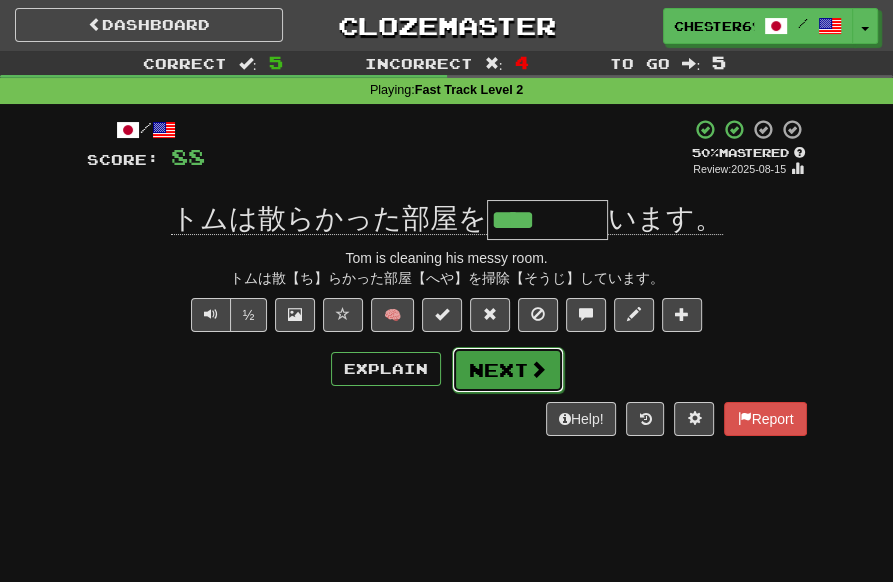 click on "Next" at bounding box center [508, 370] 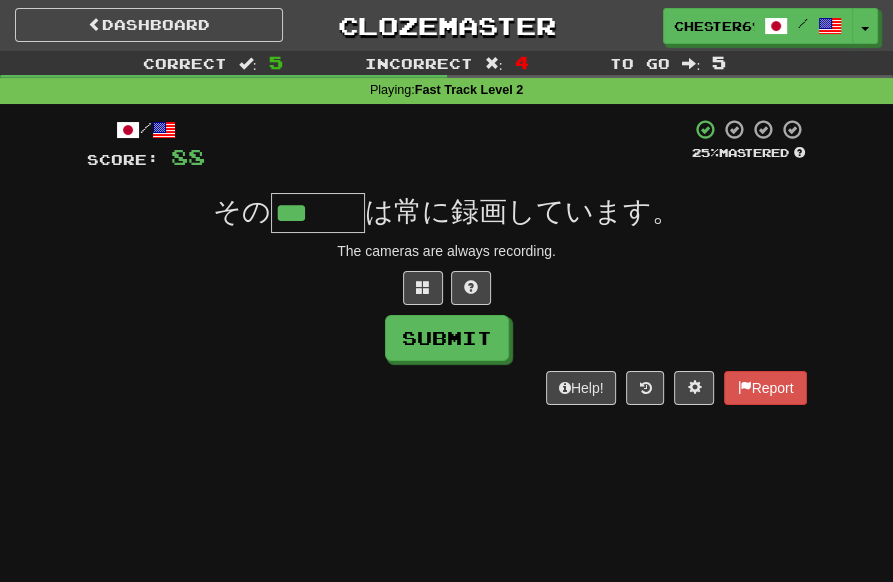 type on "***" 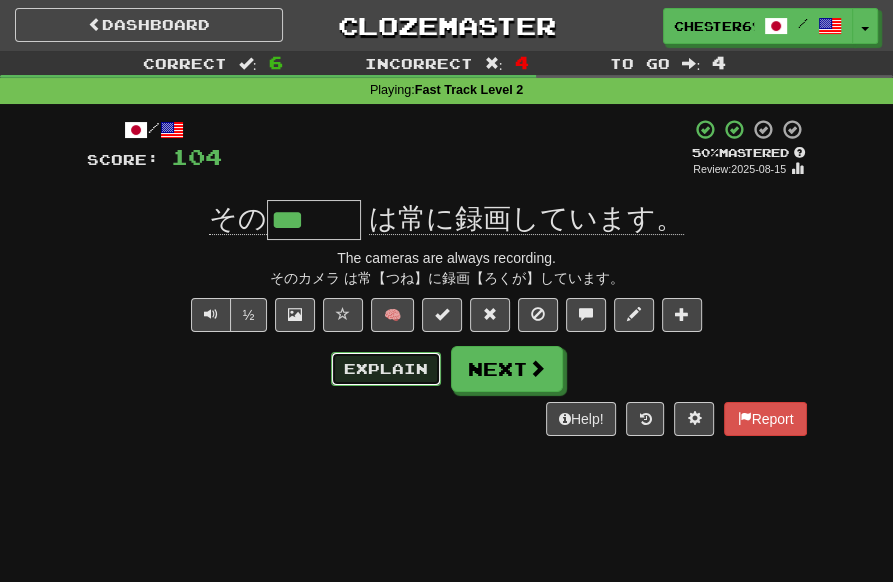 click on "Explain" at bounding box center [386, 369] 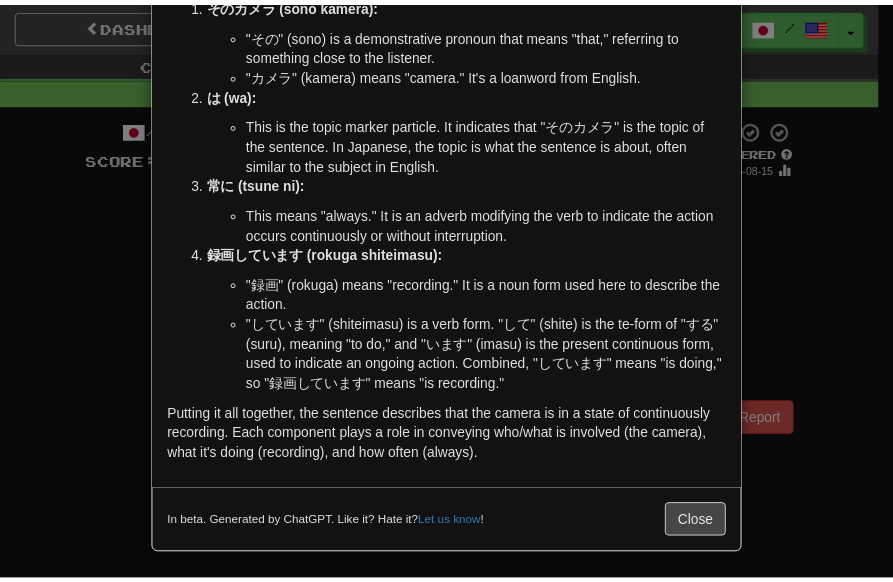 scroll, scrollTop: 155, scrollLeft: 0, axis: vertical 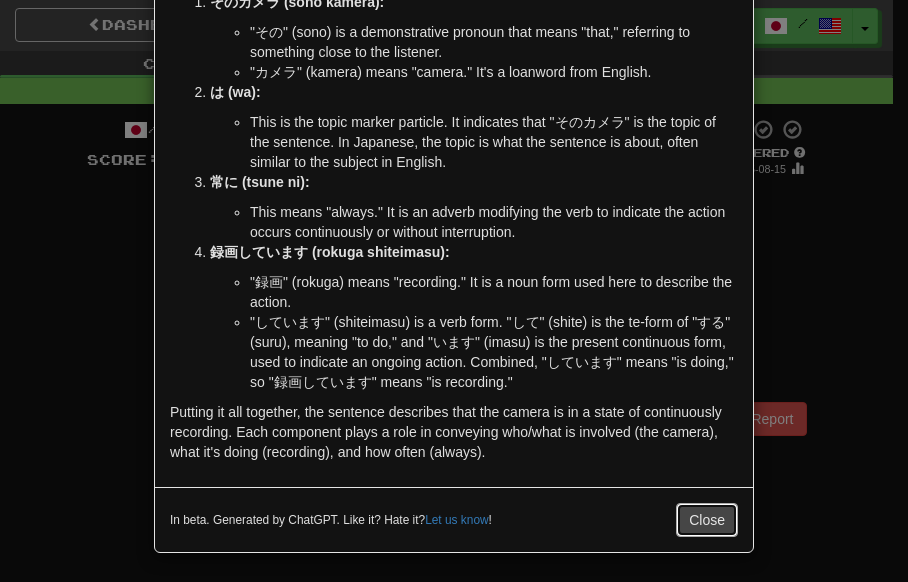click on "Close" at bounding box center (707, 520) 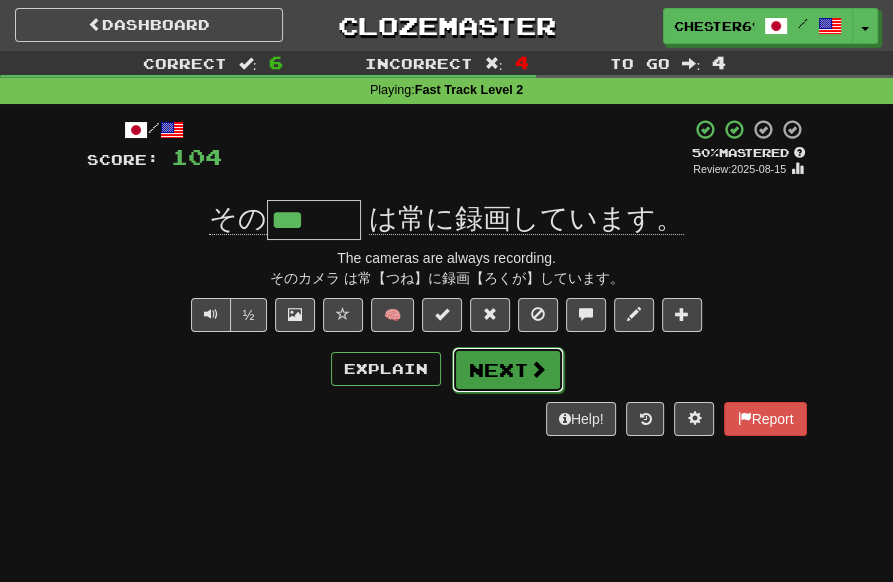 click on "Next" at bounding box center (508, 370) 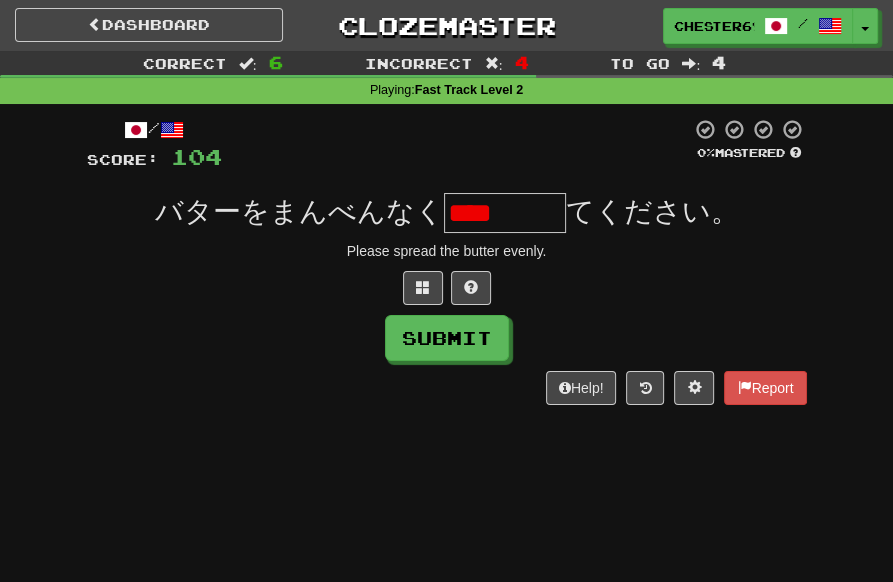 scroll, scrollTop: 0, scrollLeft: 0, axis: both 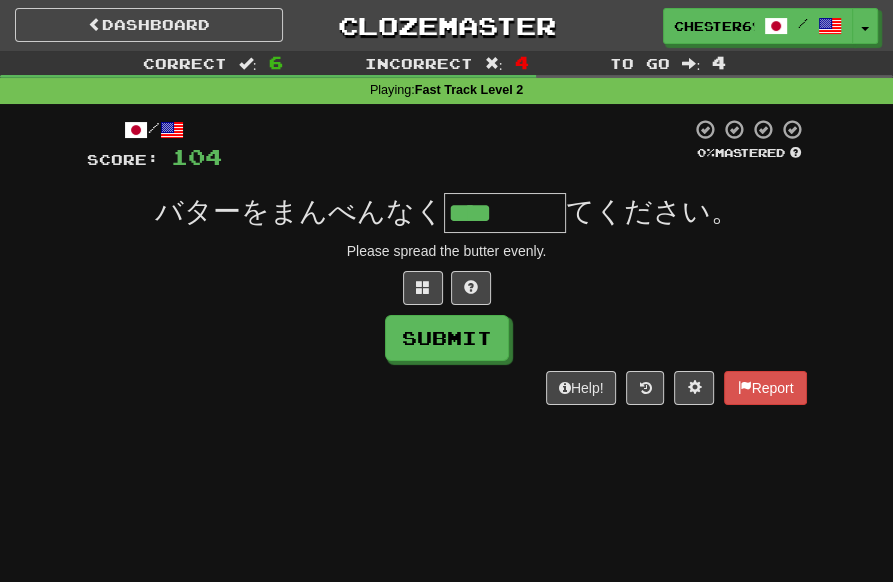 type on "****" 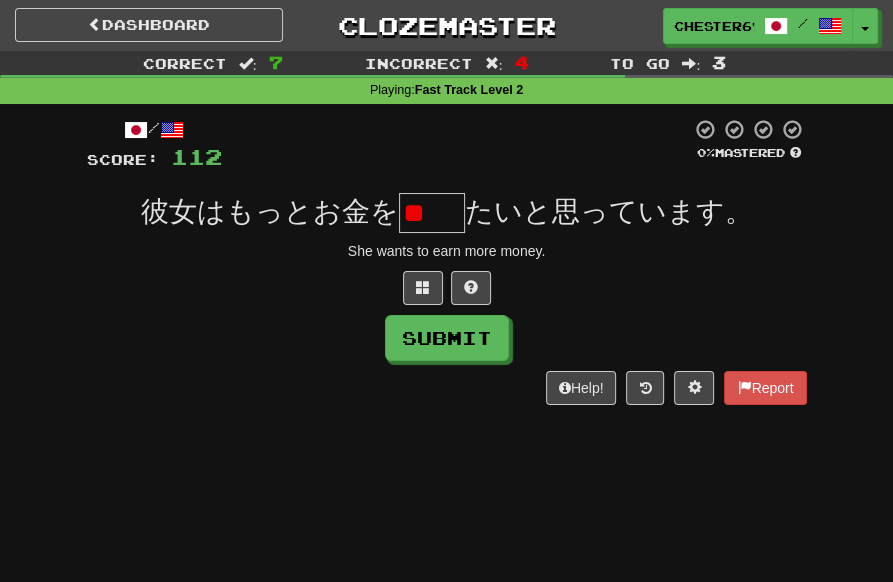scroll, scrollTop: 0, scrollLeft: 0, axis: both 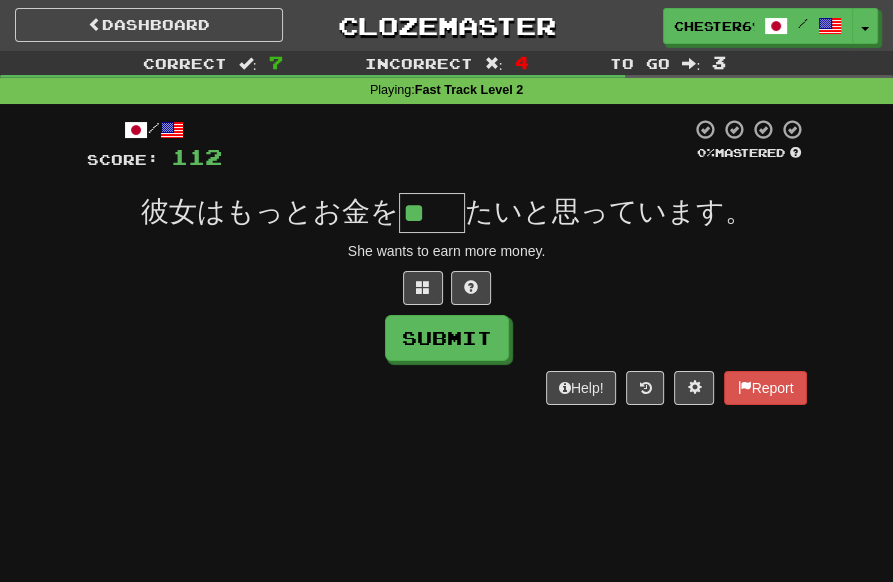 type on "**" 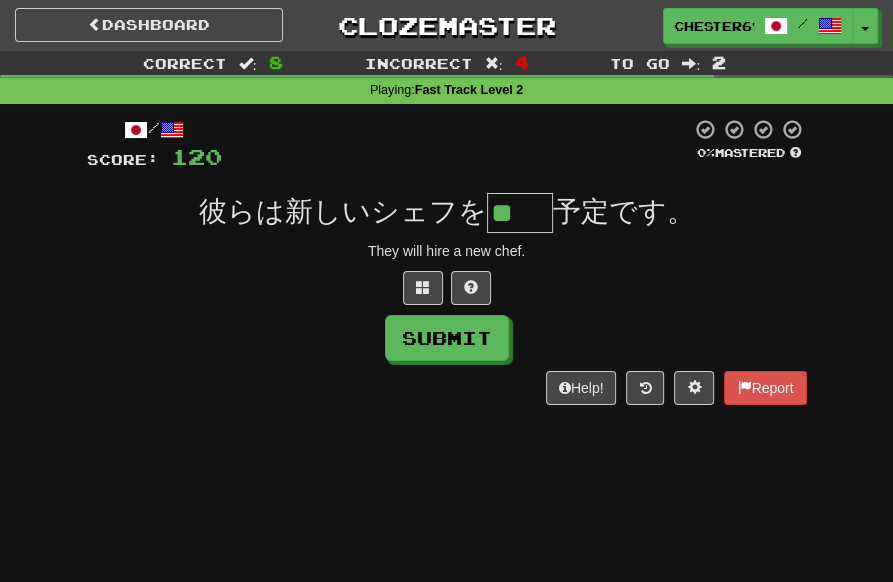 scroll, scrollTop: 0, scrollLeft: 0, axis: both 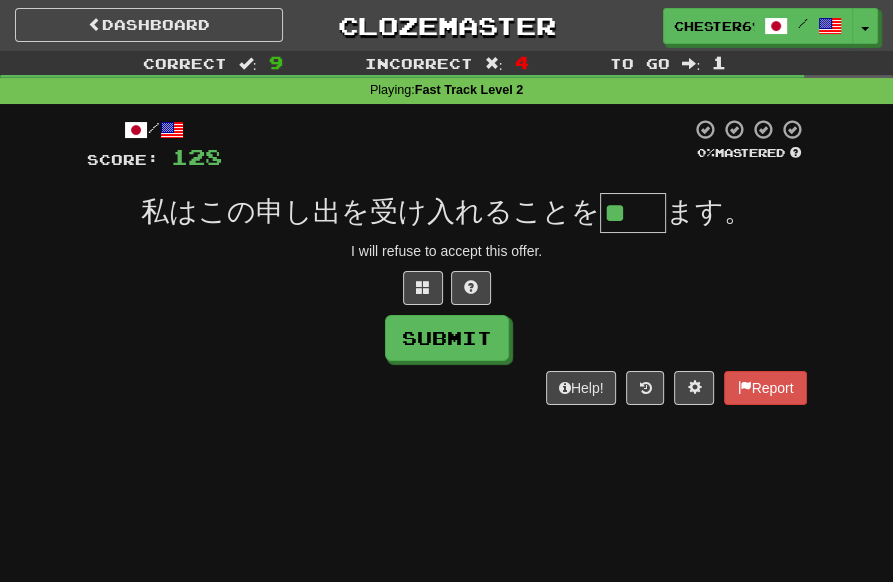 type on "**" 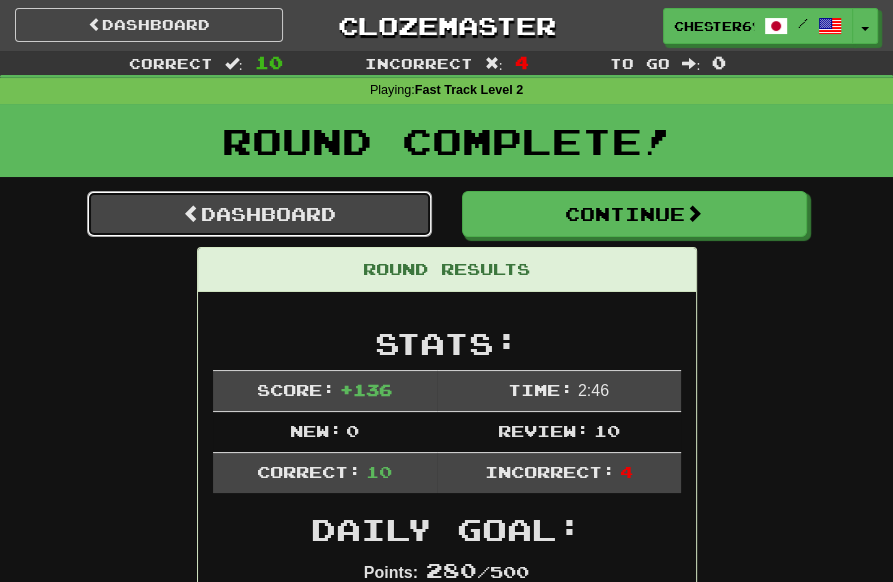 click on "Dashboard" at bounding box center (259, 214) 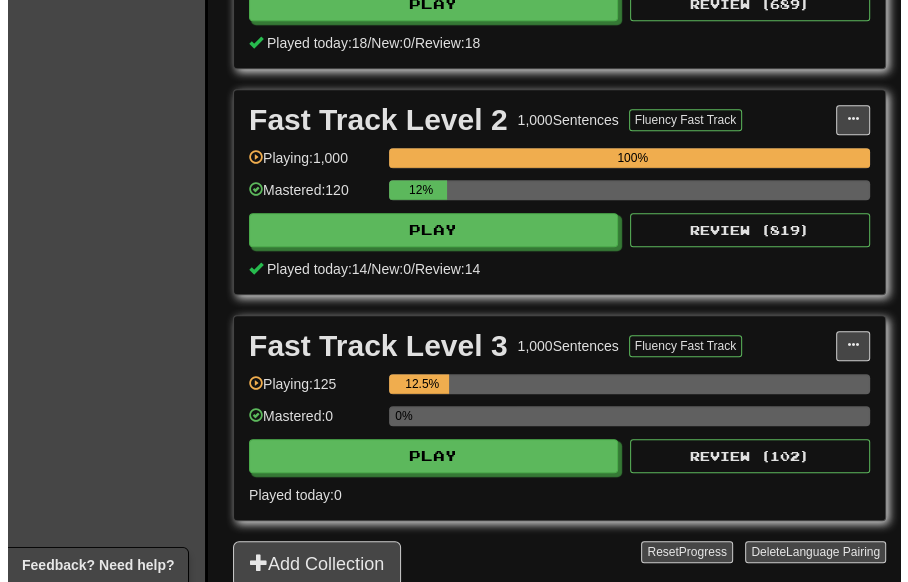 scroll, scrollTop: 700, scrollLeft: 0, axis: vertical 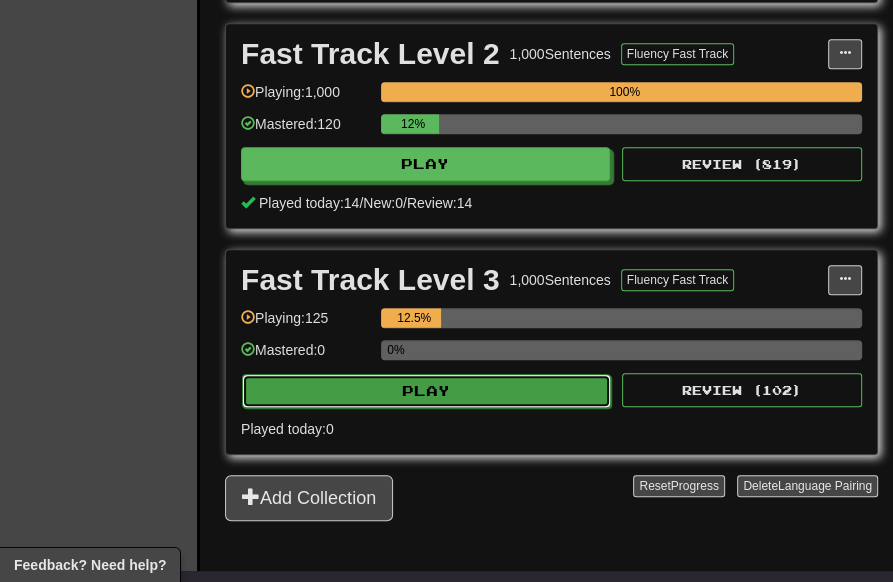 click on "Play" at bounding box center (426, 391) 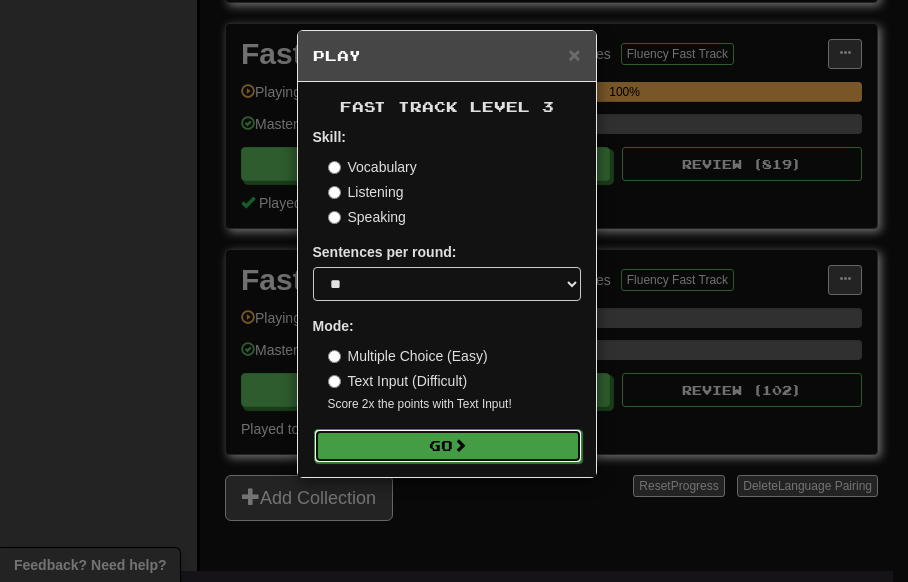 click on "Go" at bounding box center (448, 446) 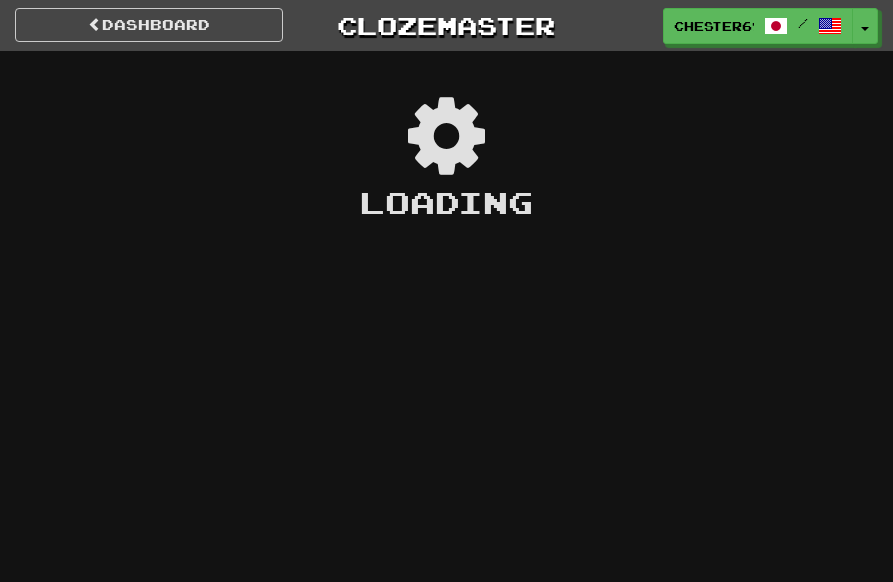 scroll, scrollTop: 0, scrollLeft: 0, axis: both 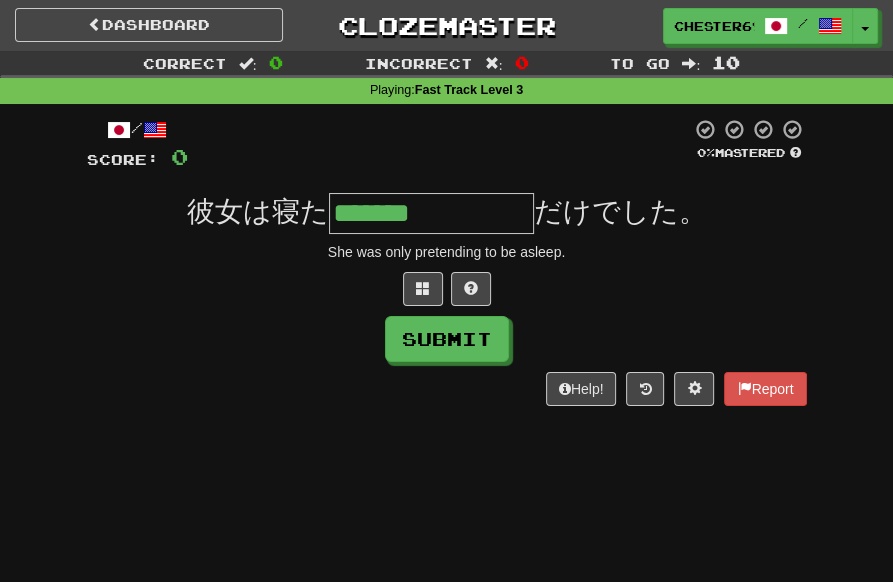 type on "*******" 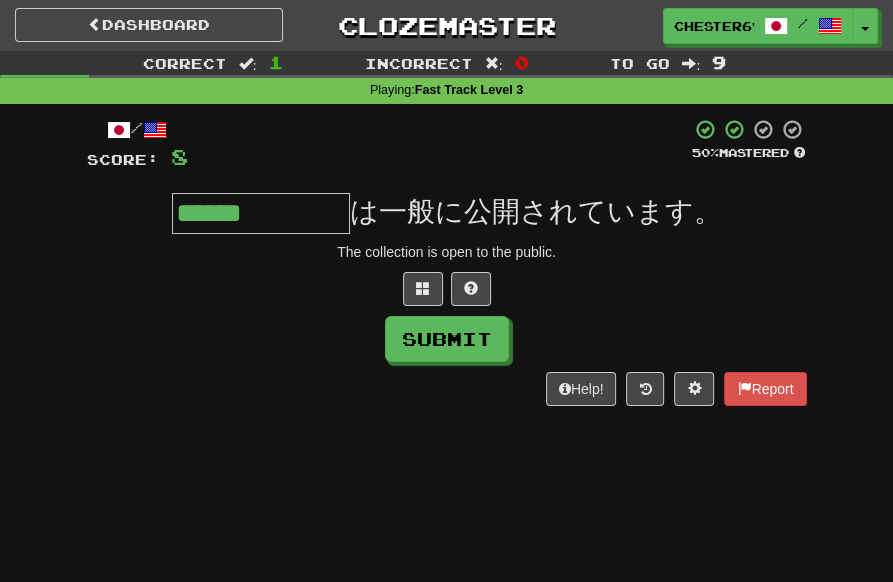type on "******" 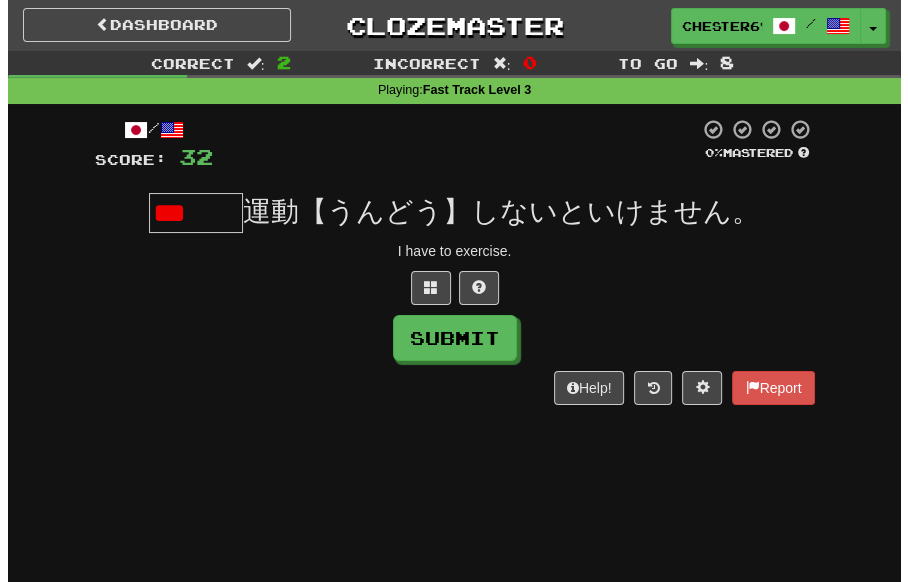scroll, scrollTop: 0, scrollLeft: 0, axis: both 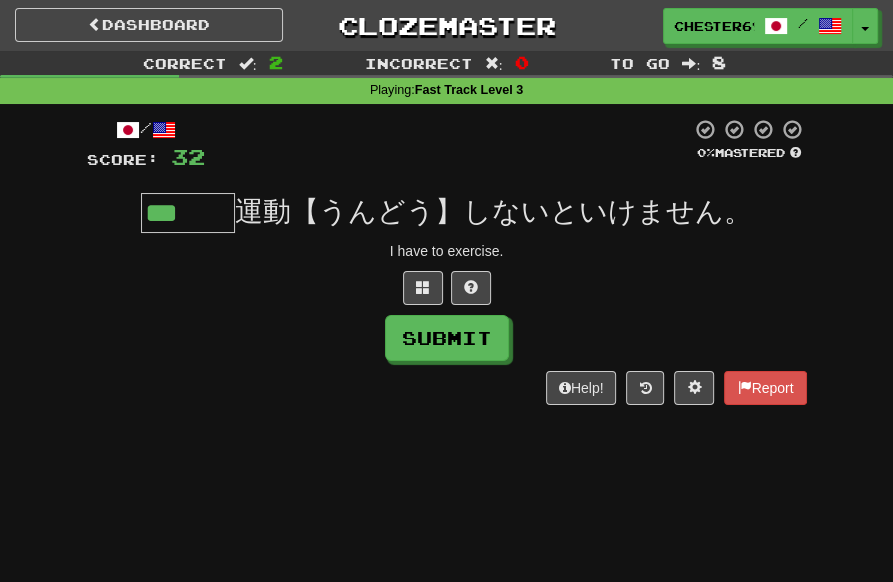type on "***" 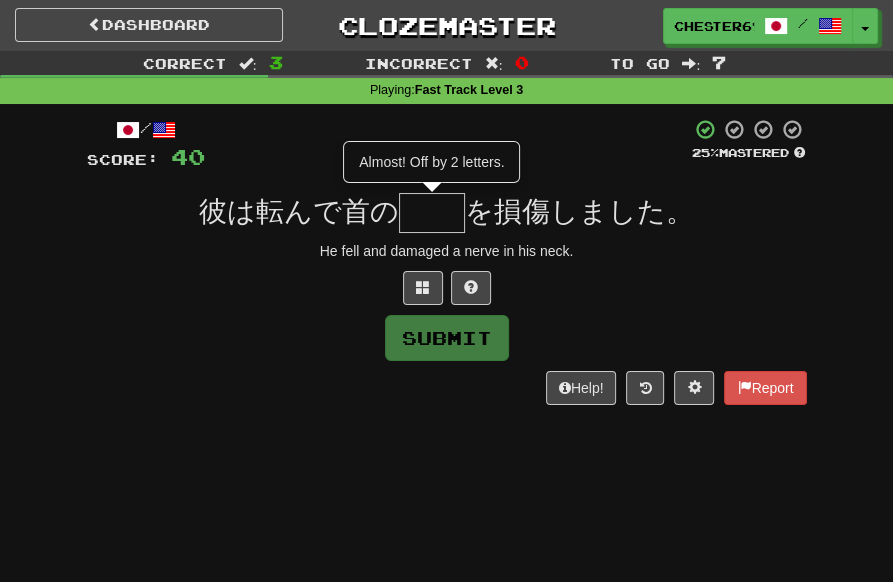 type on "**" 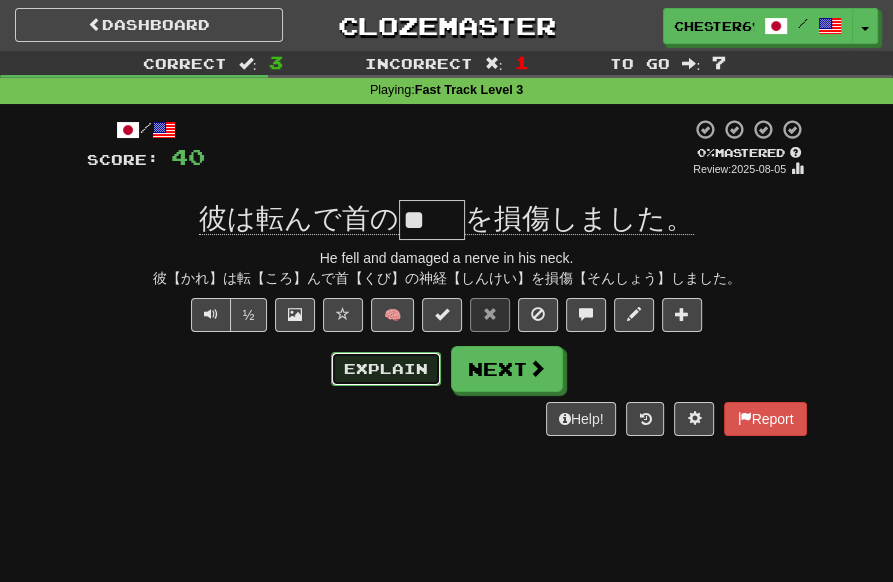 click on "Explain" at bounding box center [386, 369] 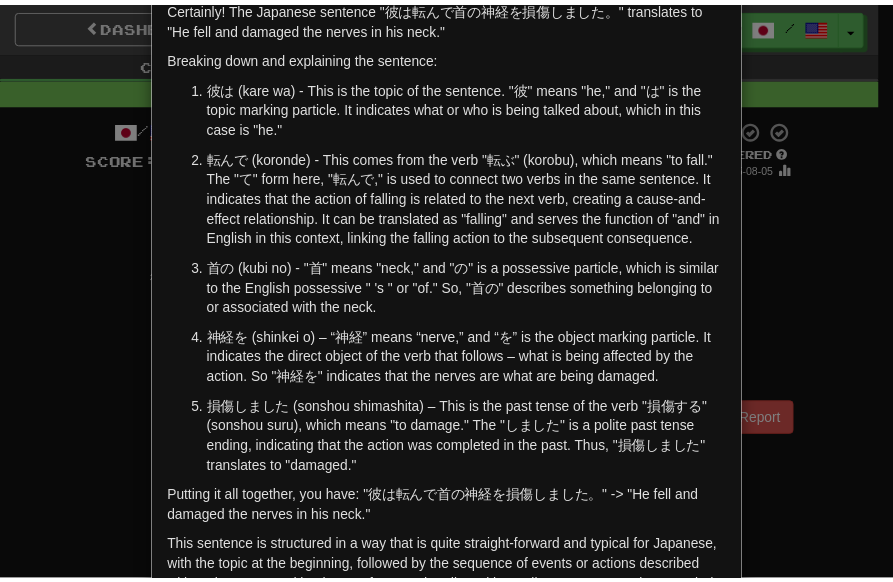 scroll, scrollTop: 255, scrollLeft: 0, axis: vertical 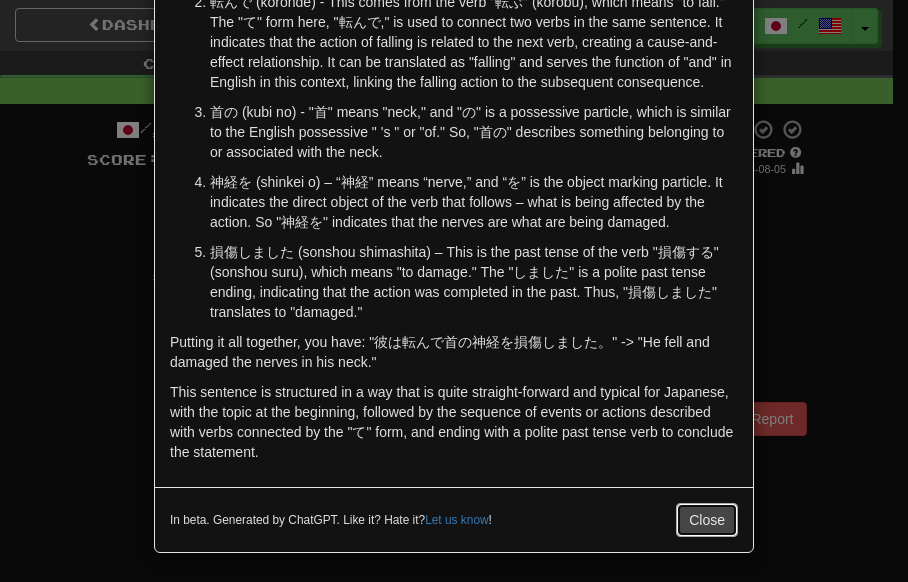 click on "Close" at bounding box center [707, 520] 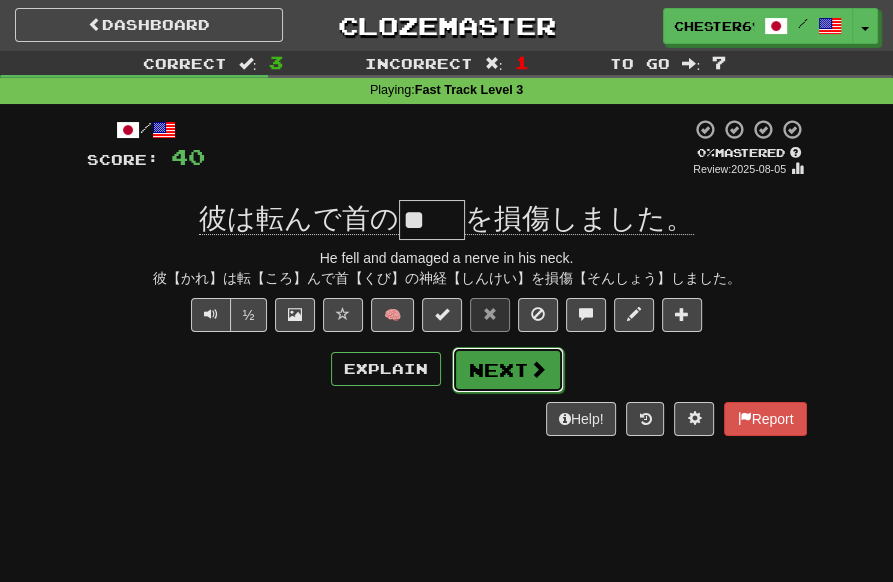 click on "Next" at bounding box center (508, 370) 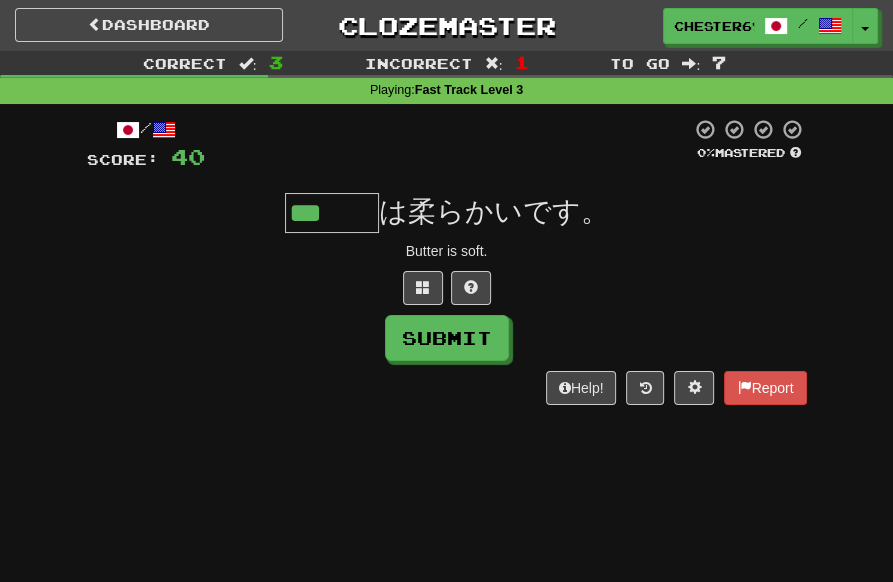 type on "***" 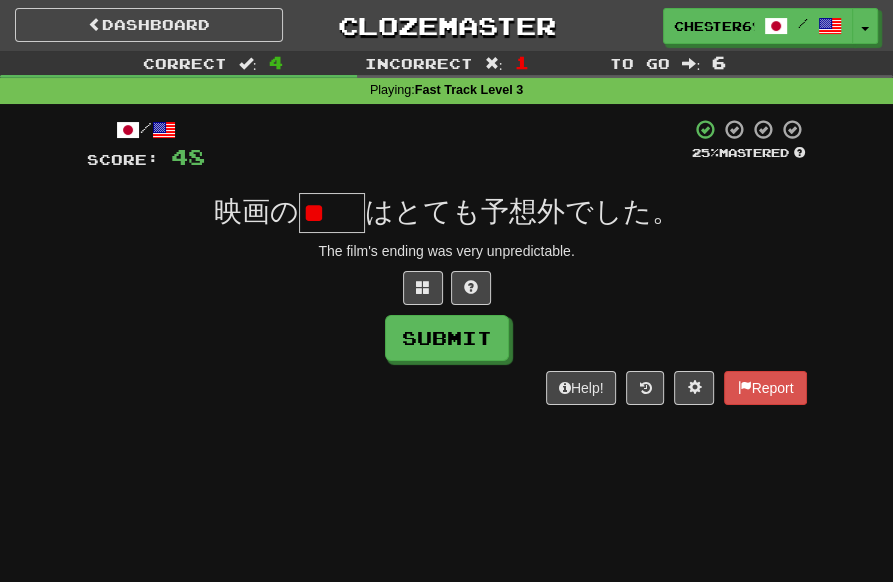 scroll, scrollTop: 0, scrollLeft: 0, axis: both 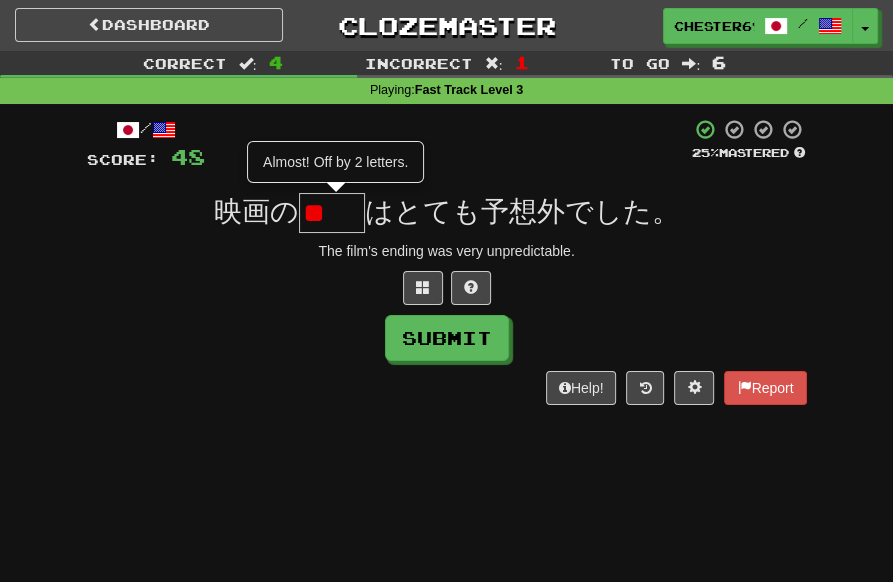 type on "**" 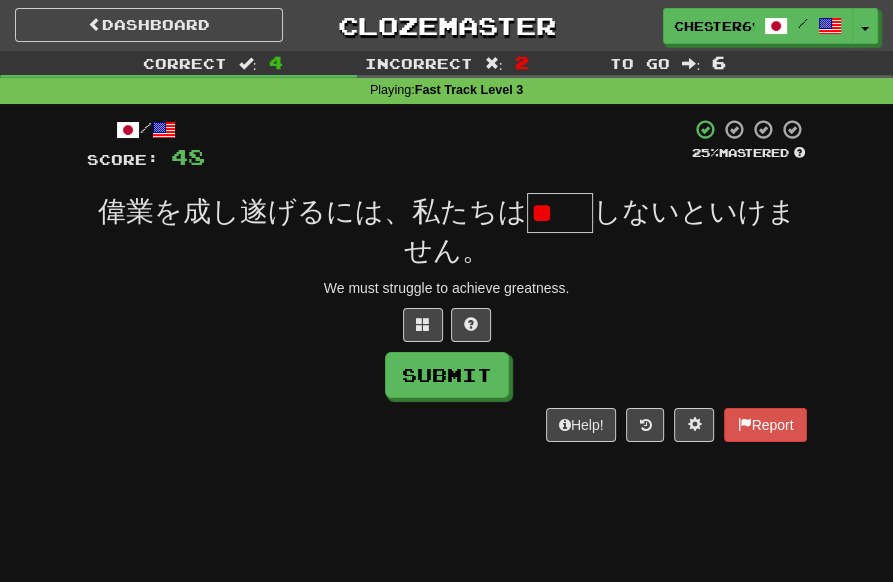 scroll, scrollTop: 0, scrollLeft: 0, axis: both 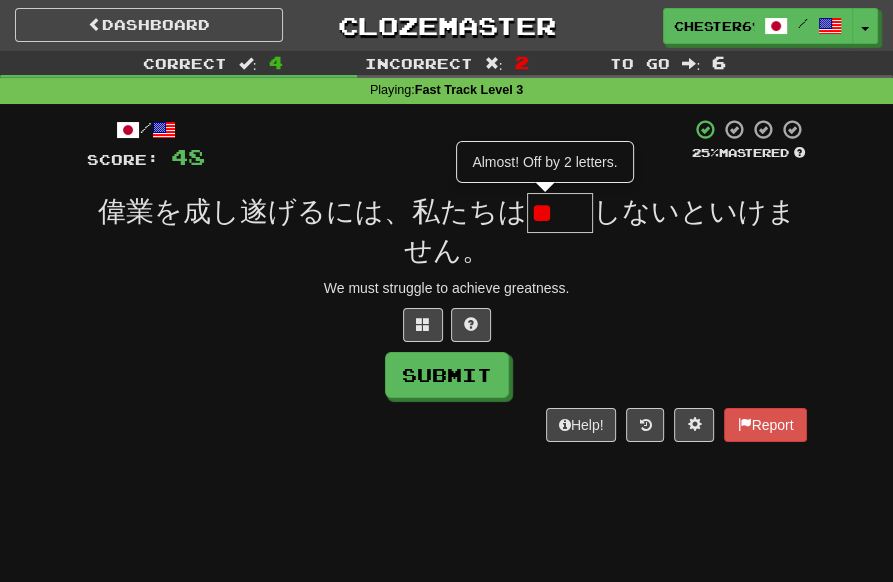 type on "**" 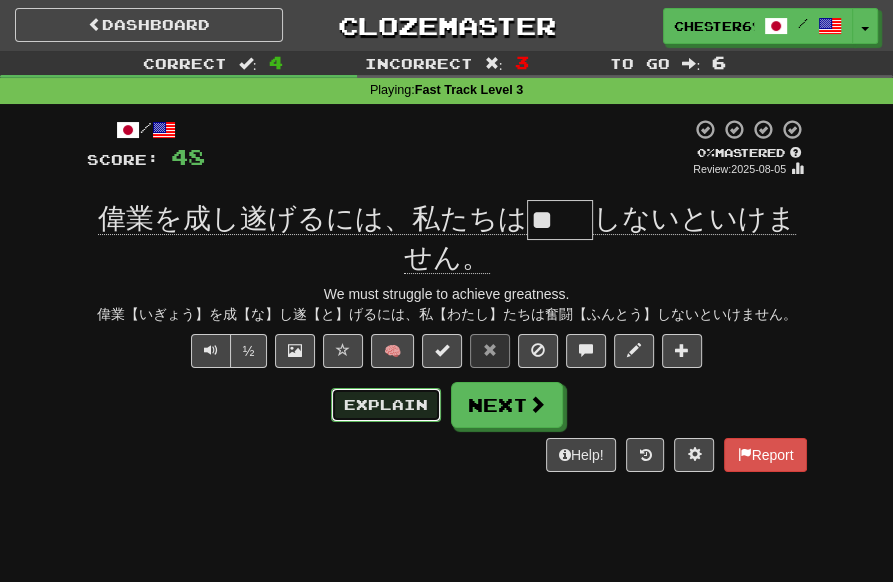 click on "Explain" at bounding box center [386, 405] 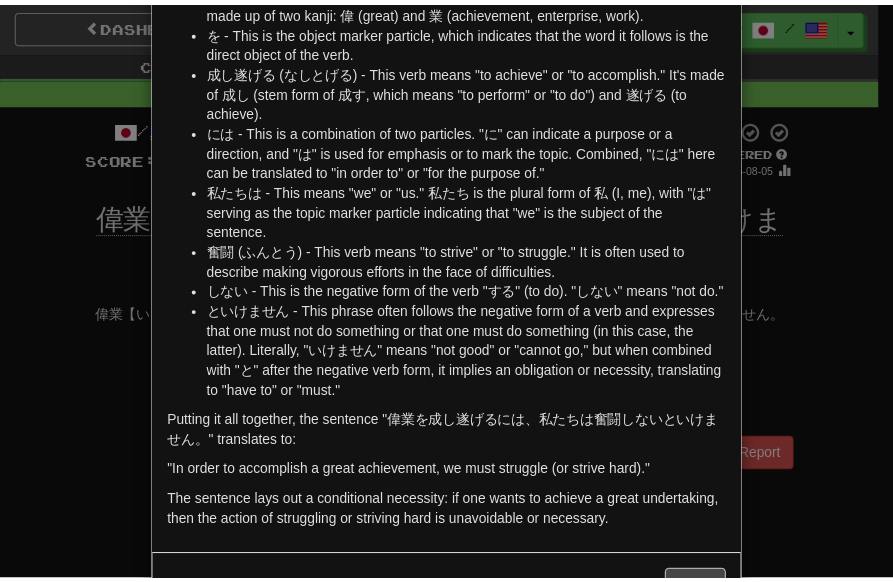 scroll, scrollTop: 215, scrollLeft: 0, axis: vertical 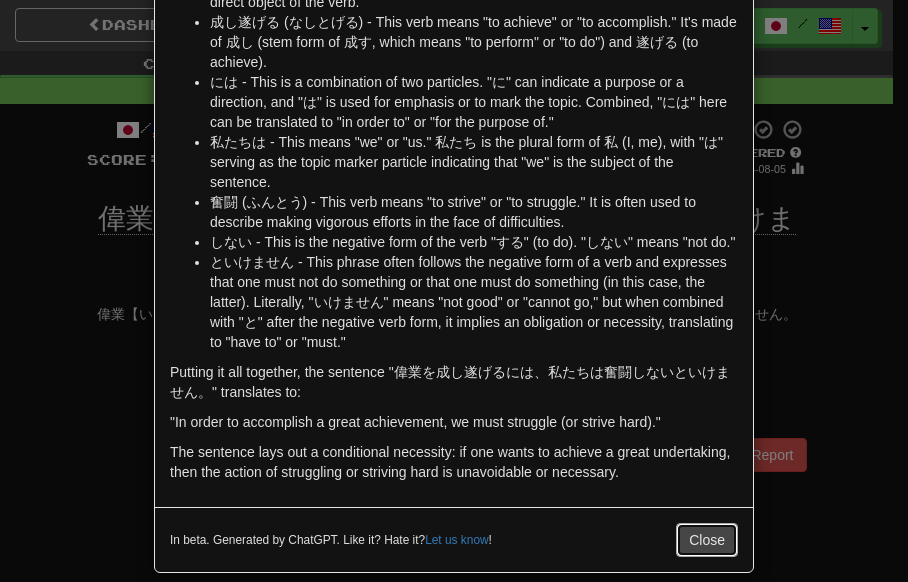 click on "Close" at bounding box center (707, 540) 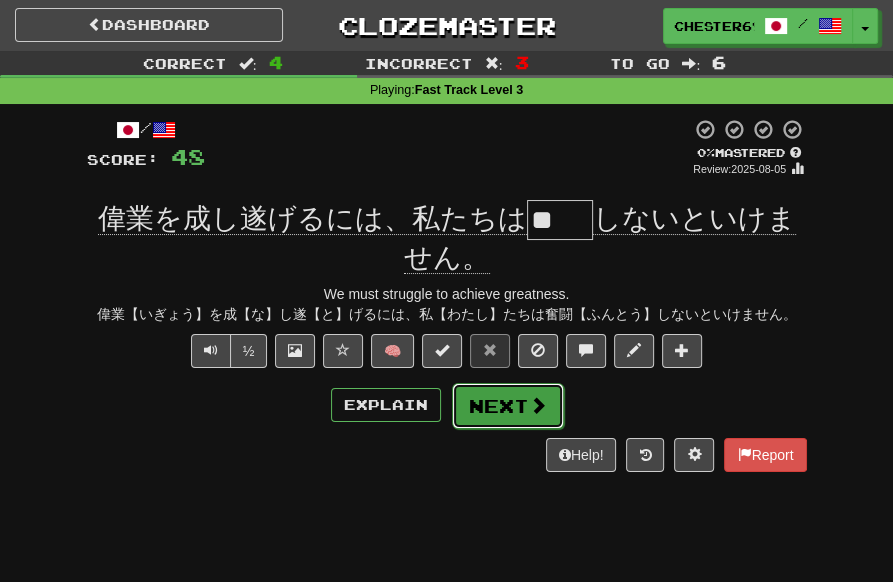 click at bounding box center (538, 405) 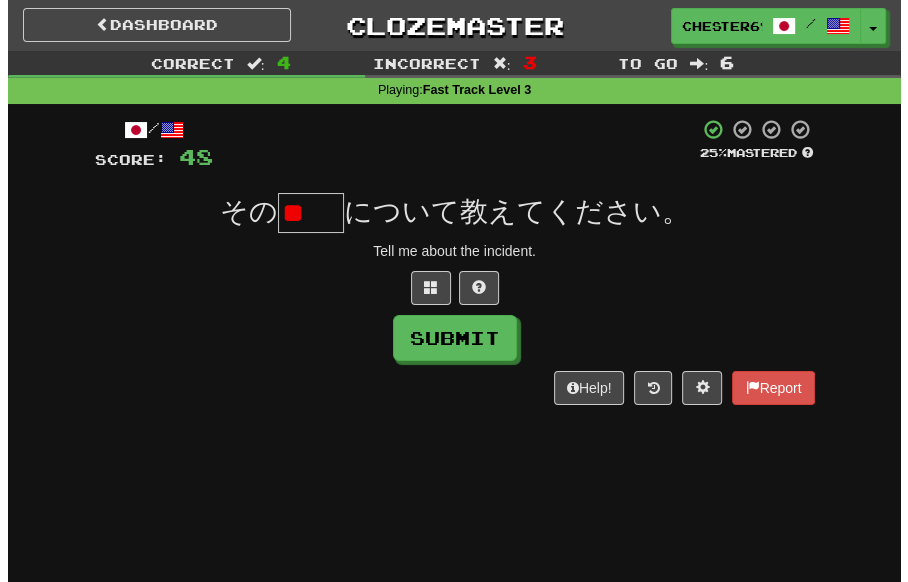 scroll, scrollTop: 0, scrollLeft: 0, axis: both 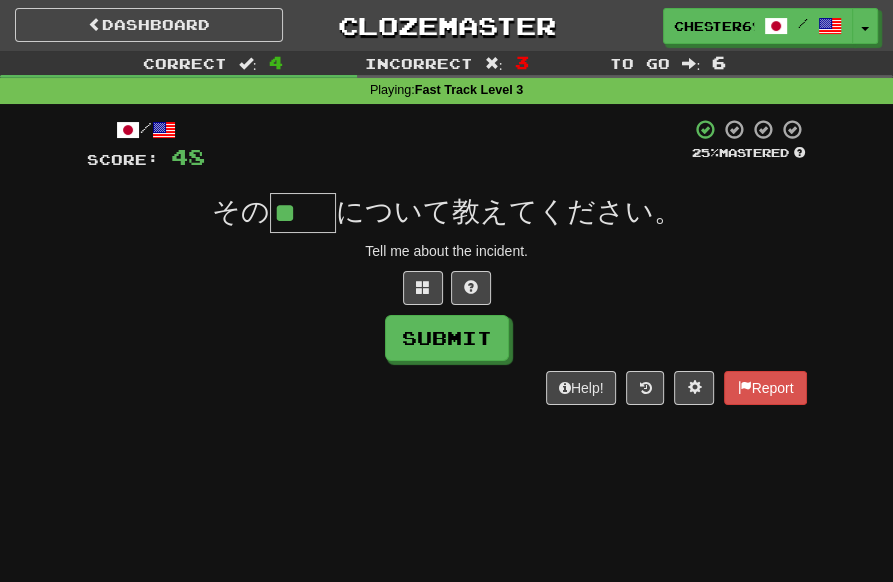 type on "**" 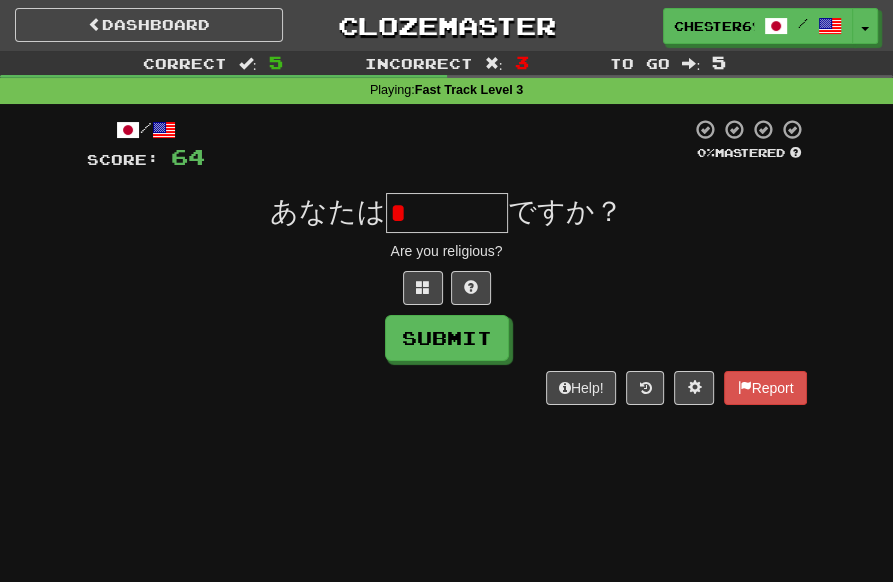 type on "****" 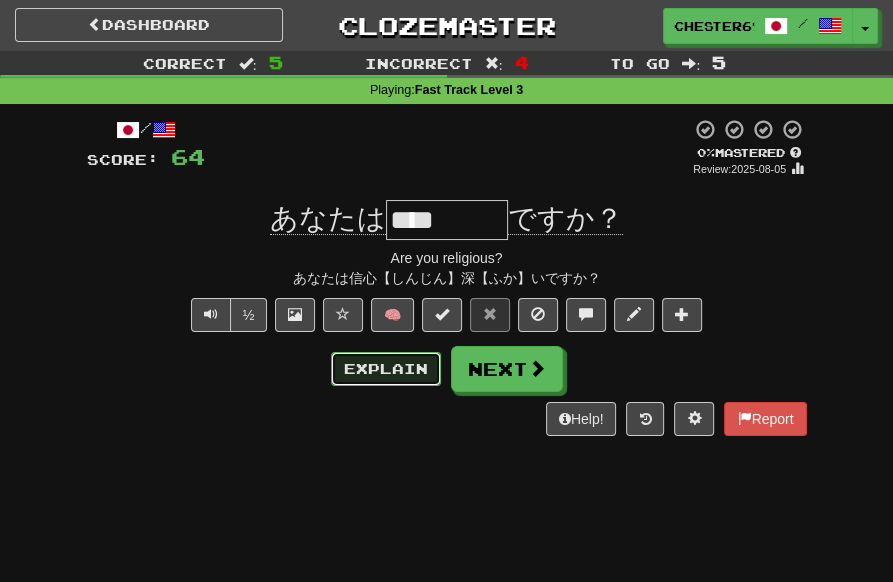 click on "Explain" at bounding box center (386, 369) 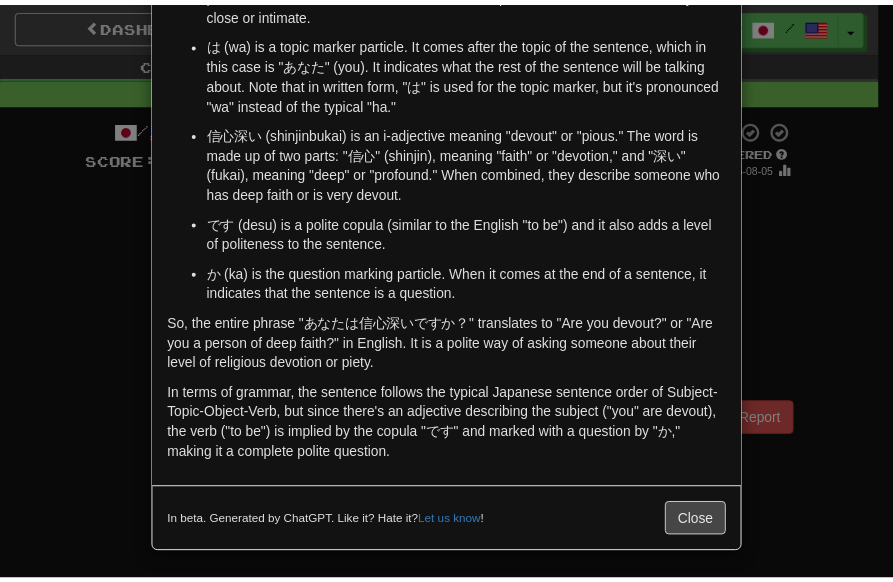 scroll, scrollTop: 165, scrollLeft: 0, axis: vertical 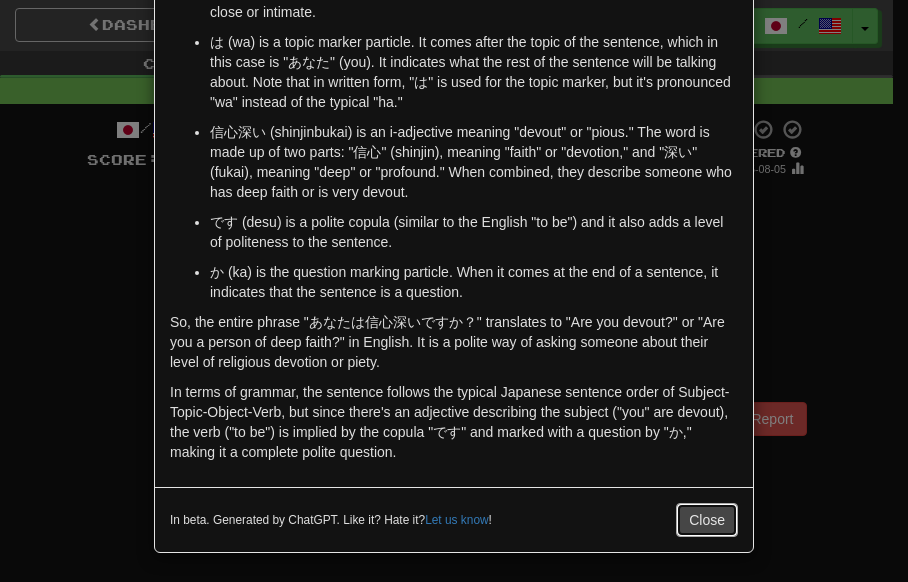 click on "Close" at bounding box center (707, 520) 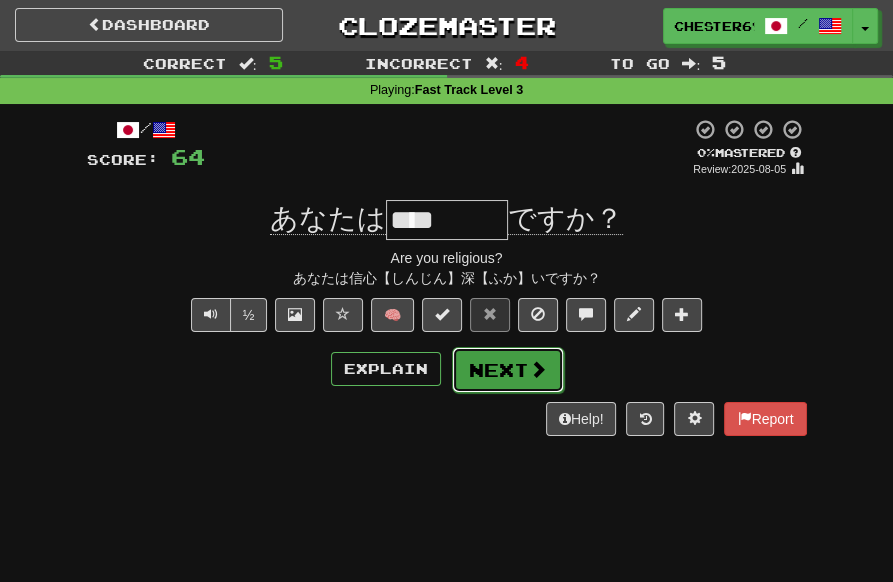 click at bounding box center [538, 369] 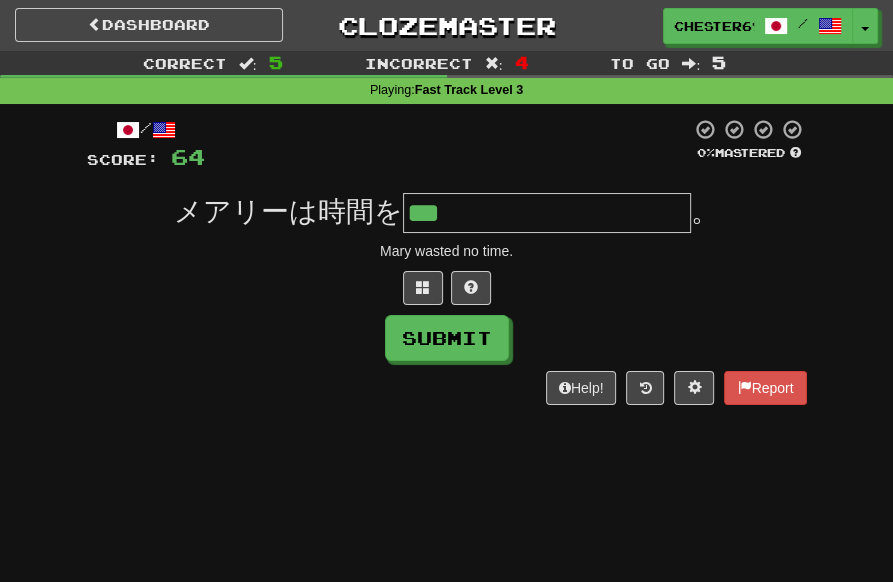 type on "**********" 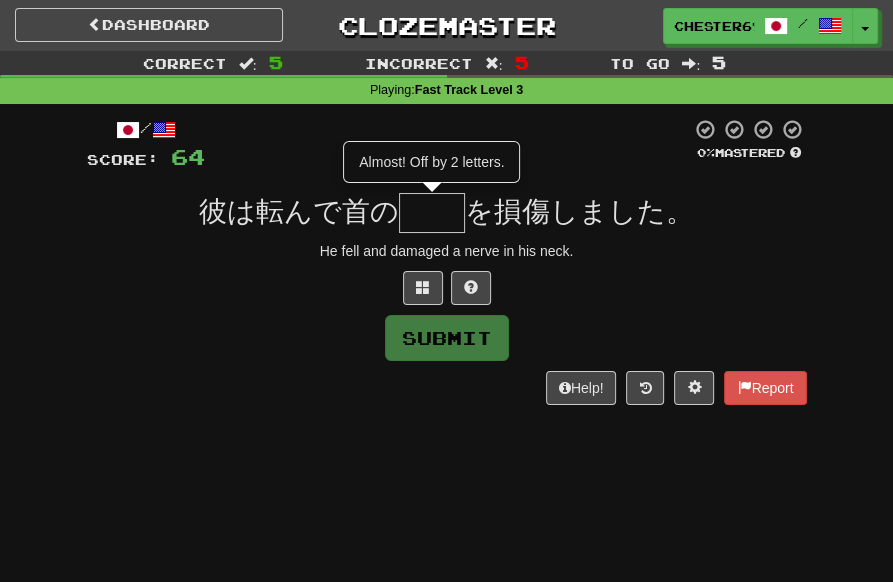 type on "**" 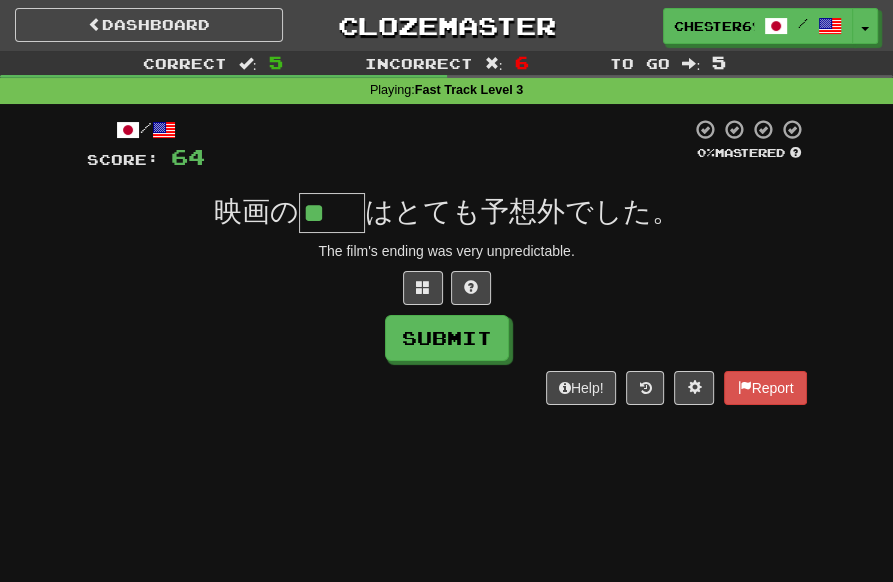scroll, scrollTop: 0, scrollLeft: 0, axis: both 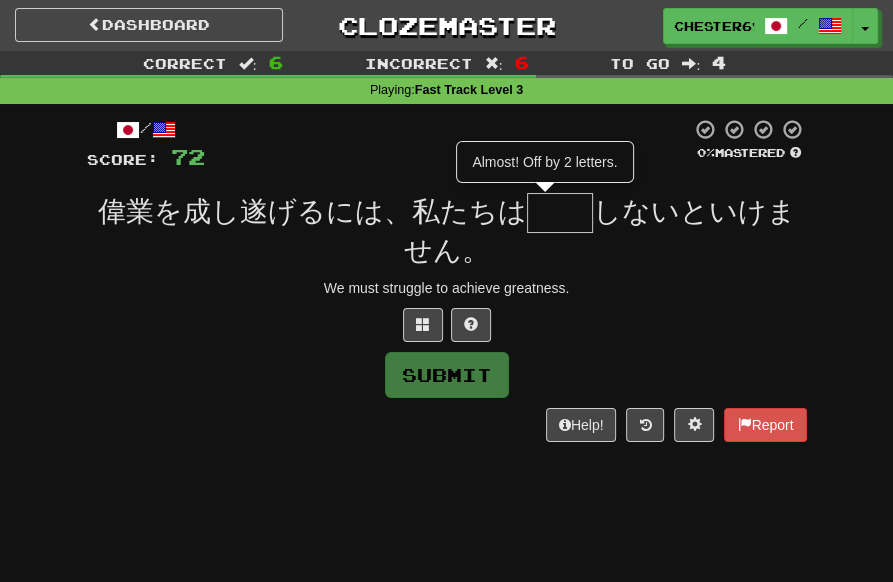 type on "**" 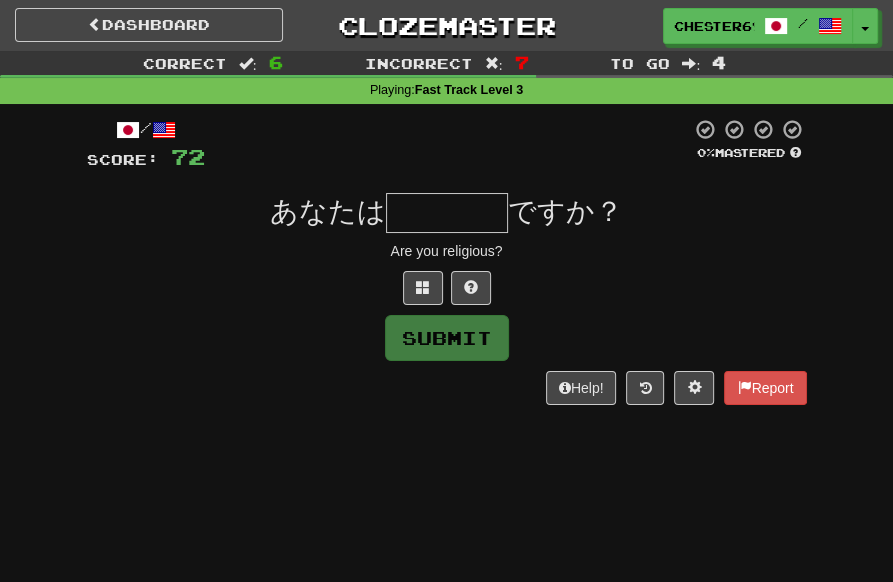 type on "****" 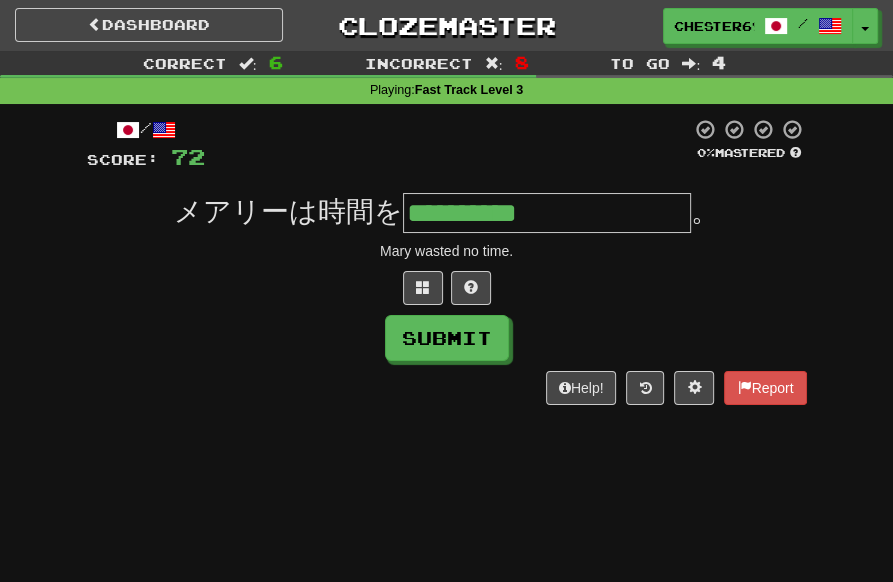 type on "**********" 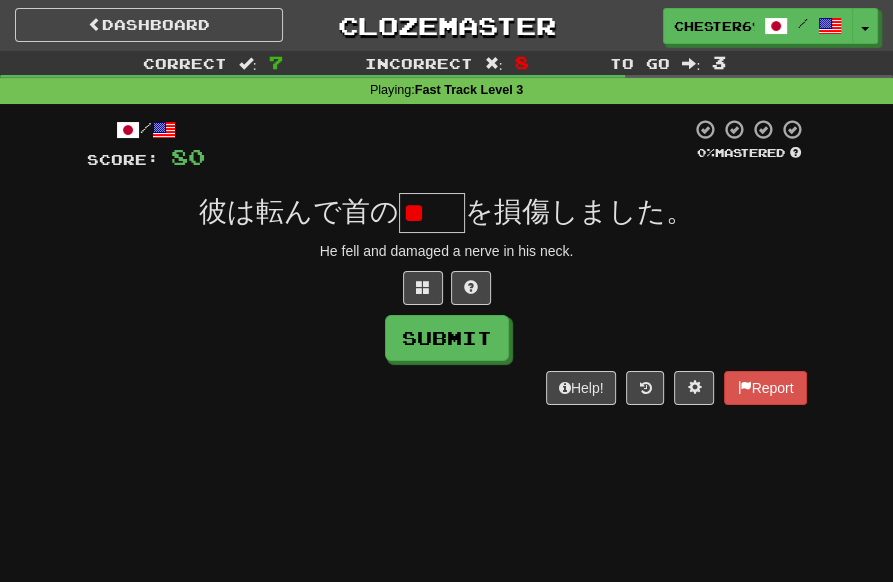 scroll, scrollTop: 0, scrollLeft: 0, axis: both 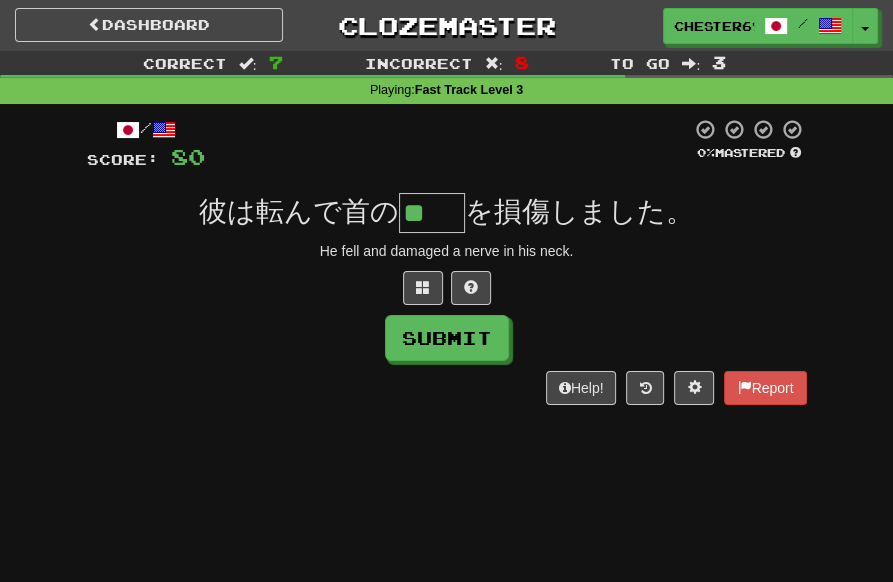 type on "**" 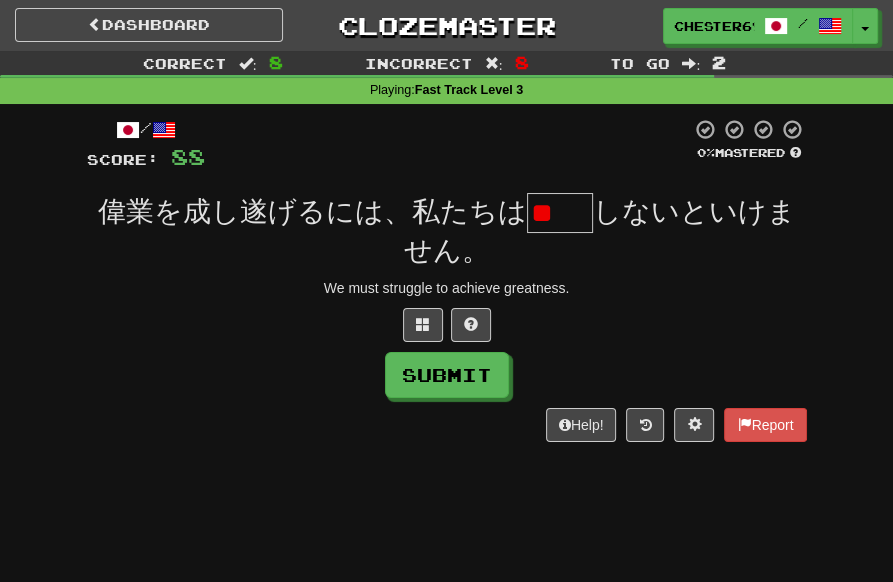 scroll, scrollTop: 0, scrollLeft: 0, axis: both 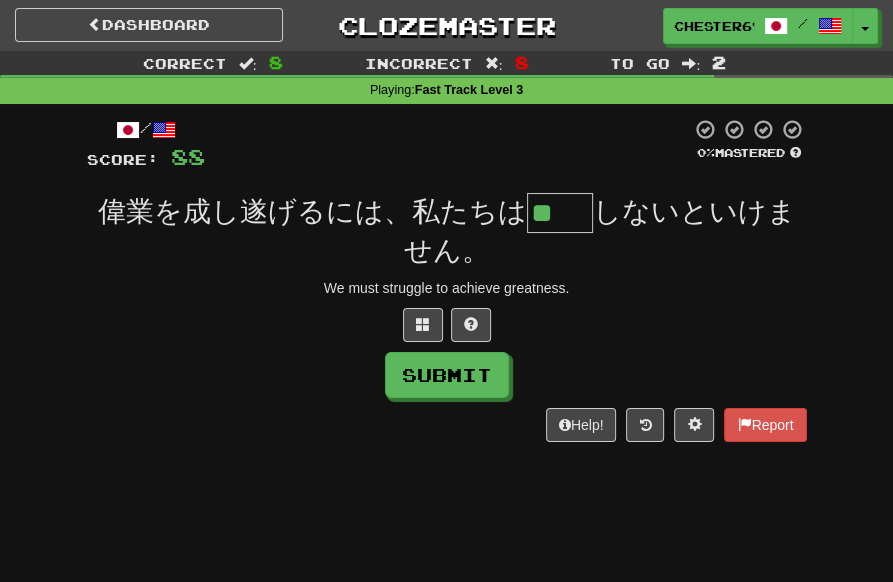 type on "**" 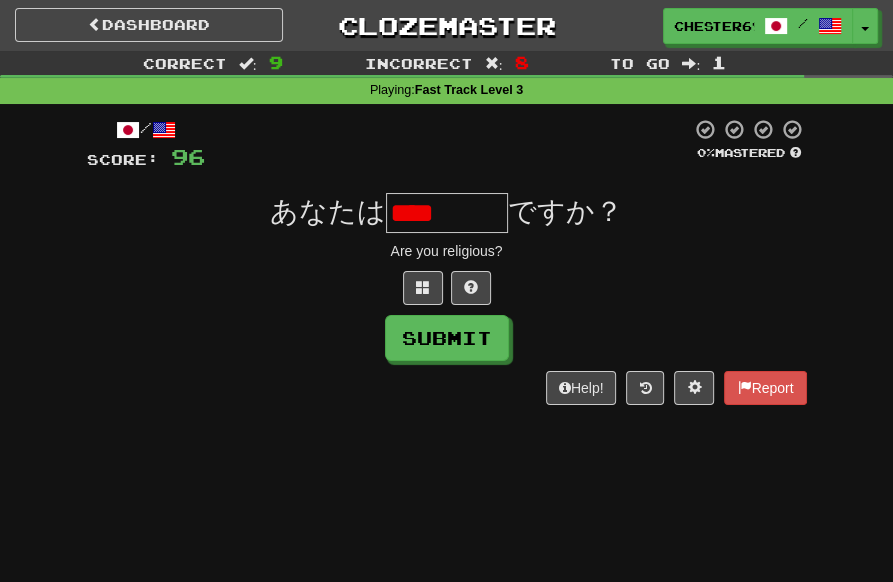 scroll, scrollTop: 0, scrollLeft: 0, axis: both 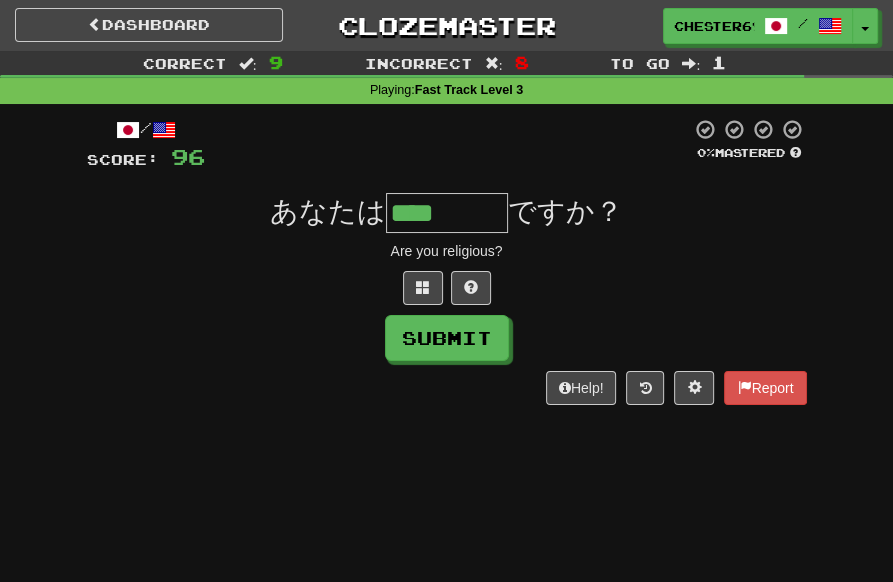 type on "****" 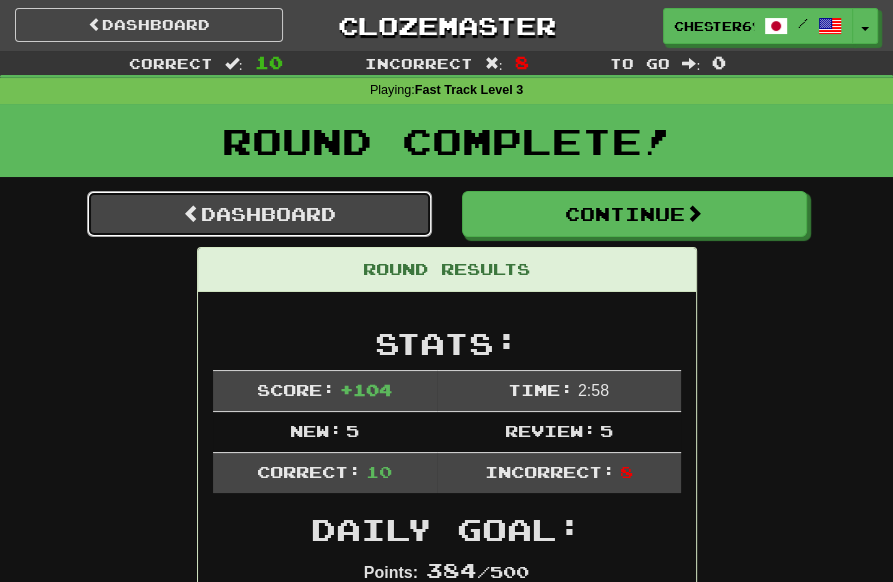 click on "Dashboard" at bounding box center [259, 214] 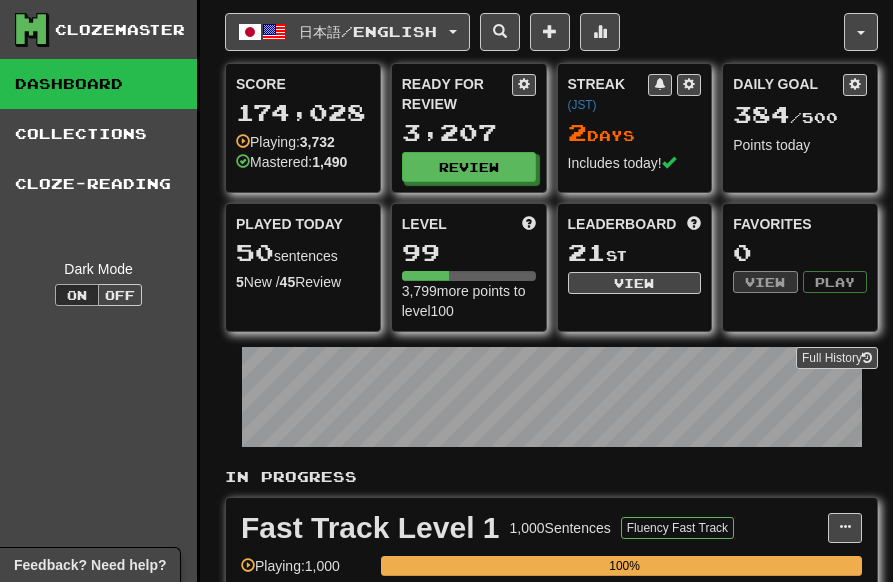 scroll, scrollTop: 0, scrollLeft: 0, axis: both 